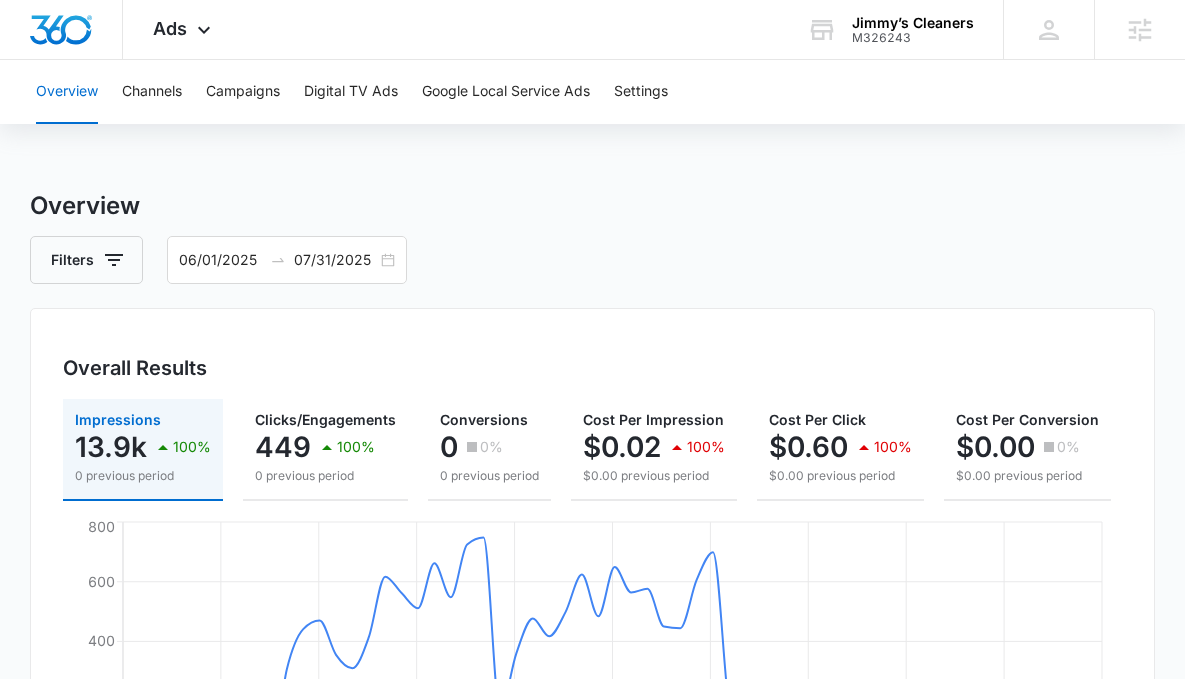 scroll, scrollTop: 0, scrollLeft: 0, axis: both 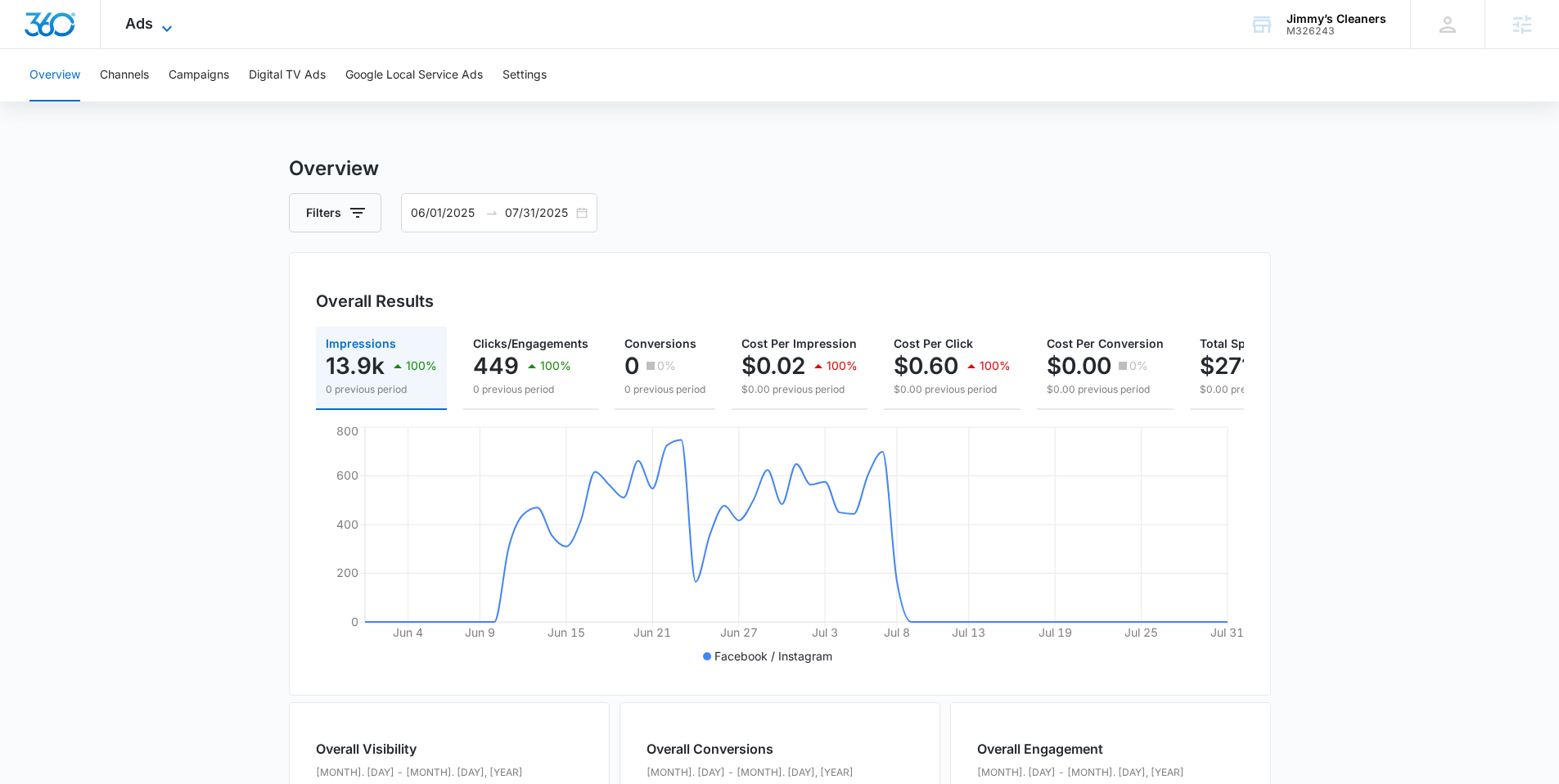 click 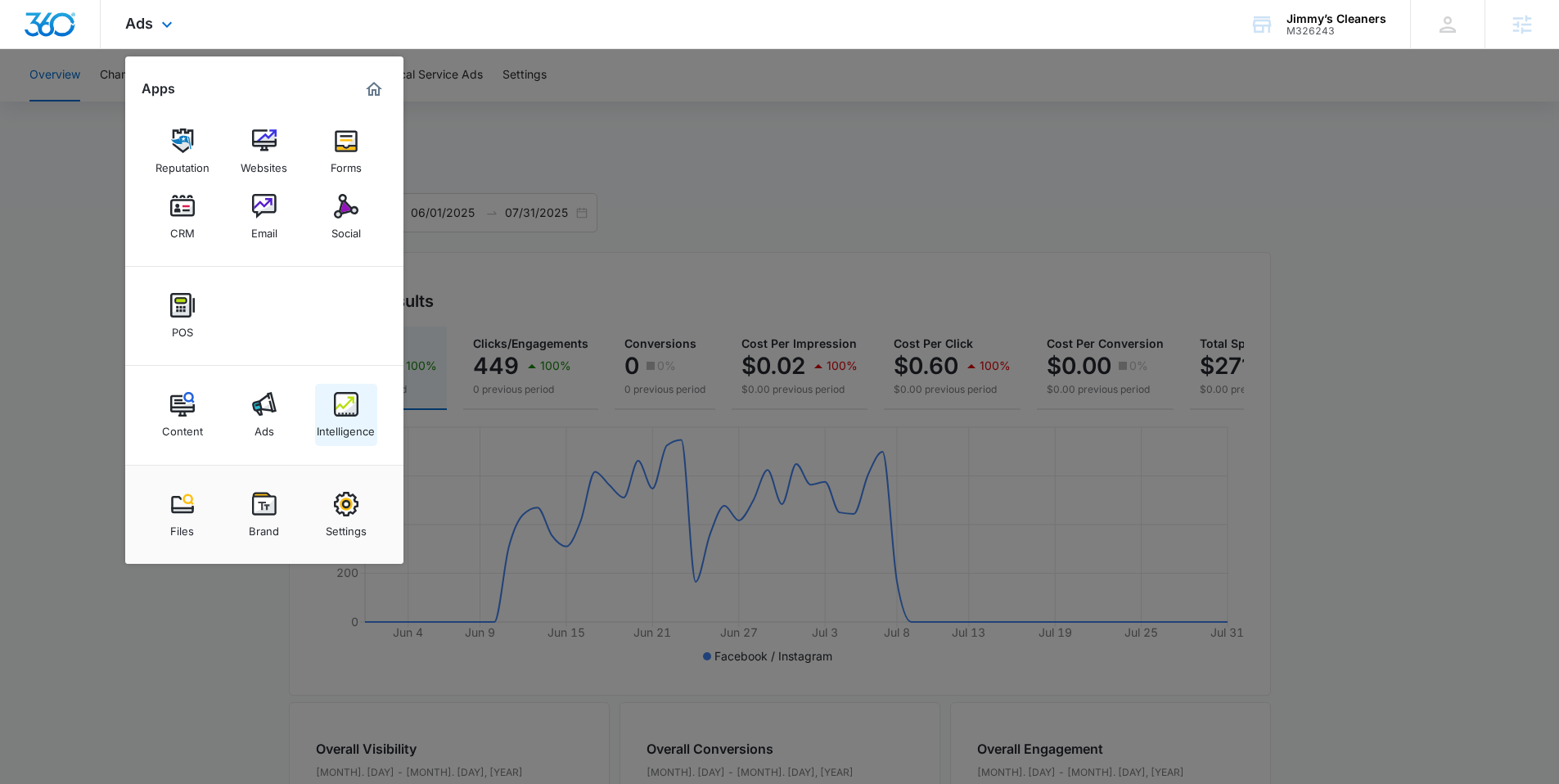 click at bounding box center (346, 404) 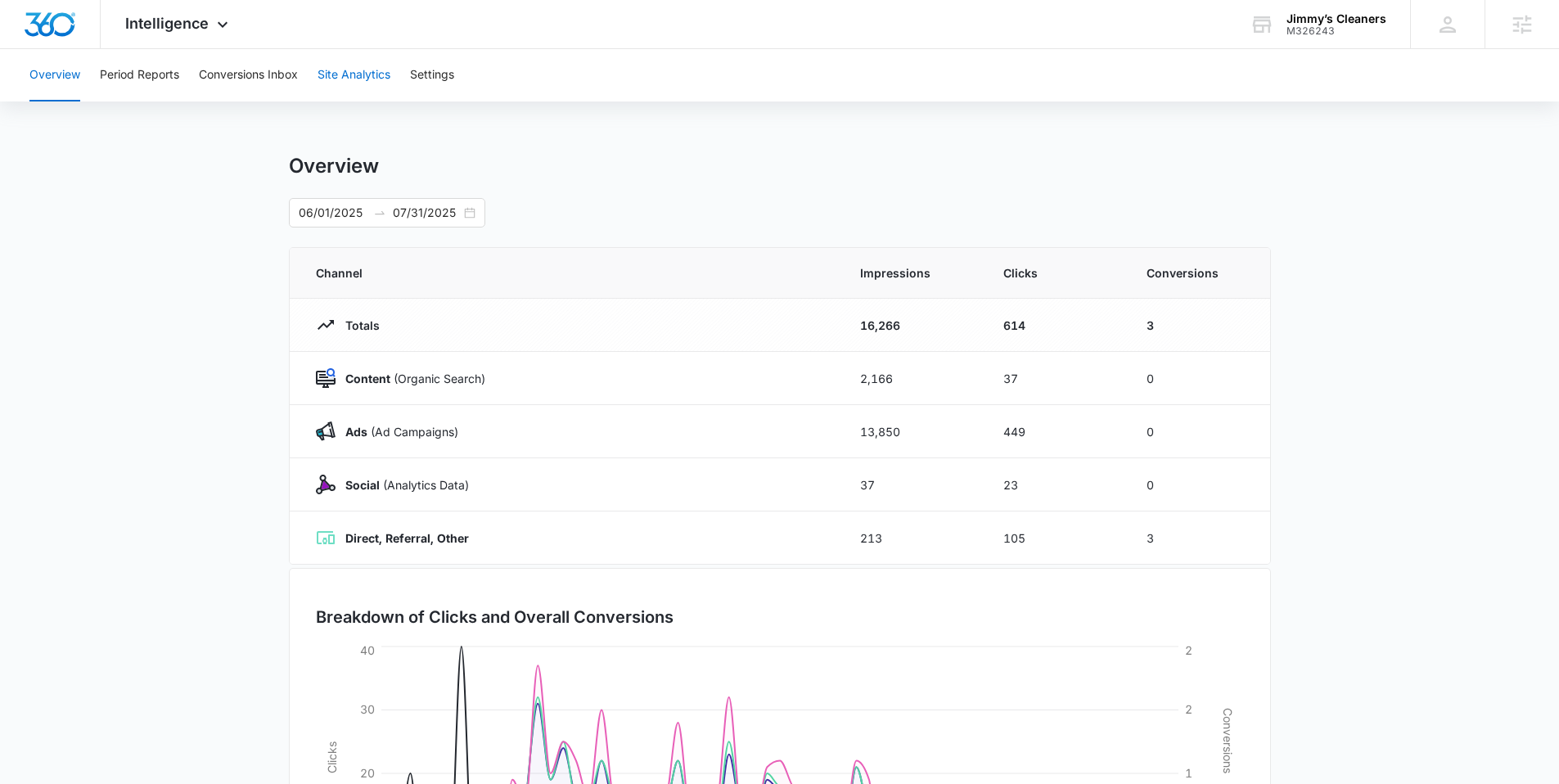 click on "Site Analytics" at bounding box center (354, 75) 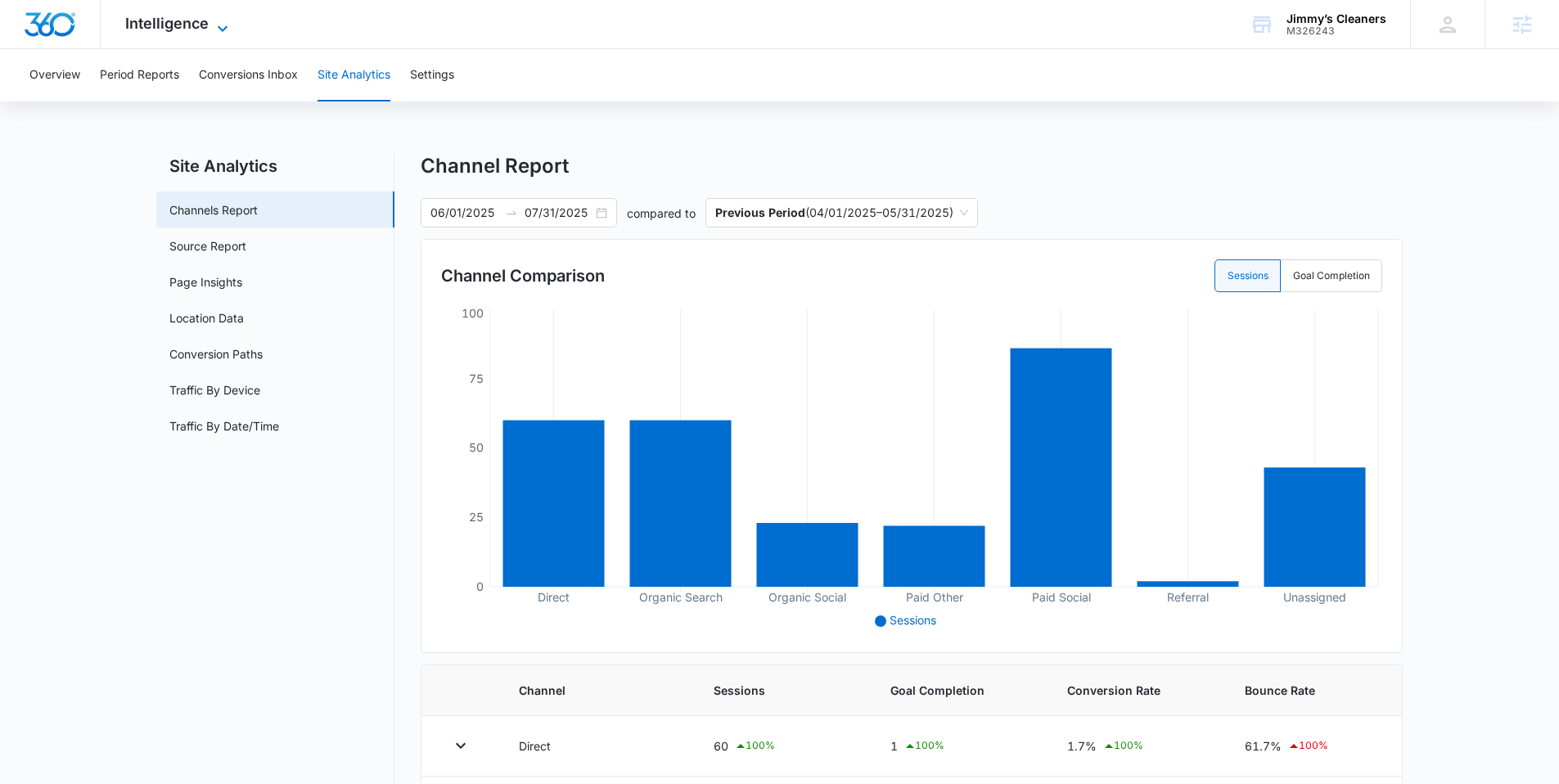 click on "Intelligence" at bounding box center (167, 23) 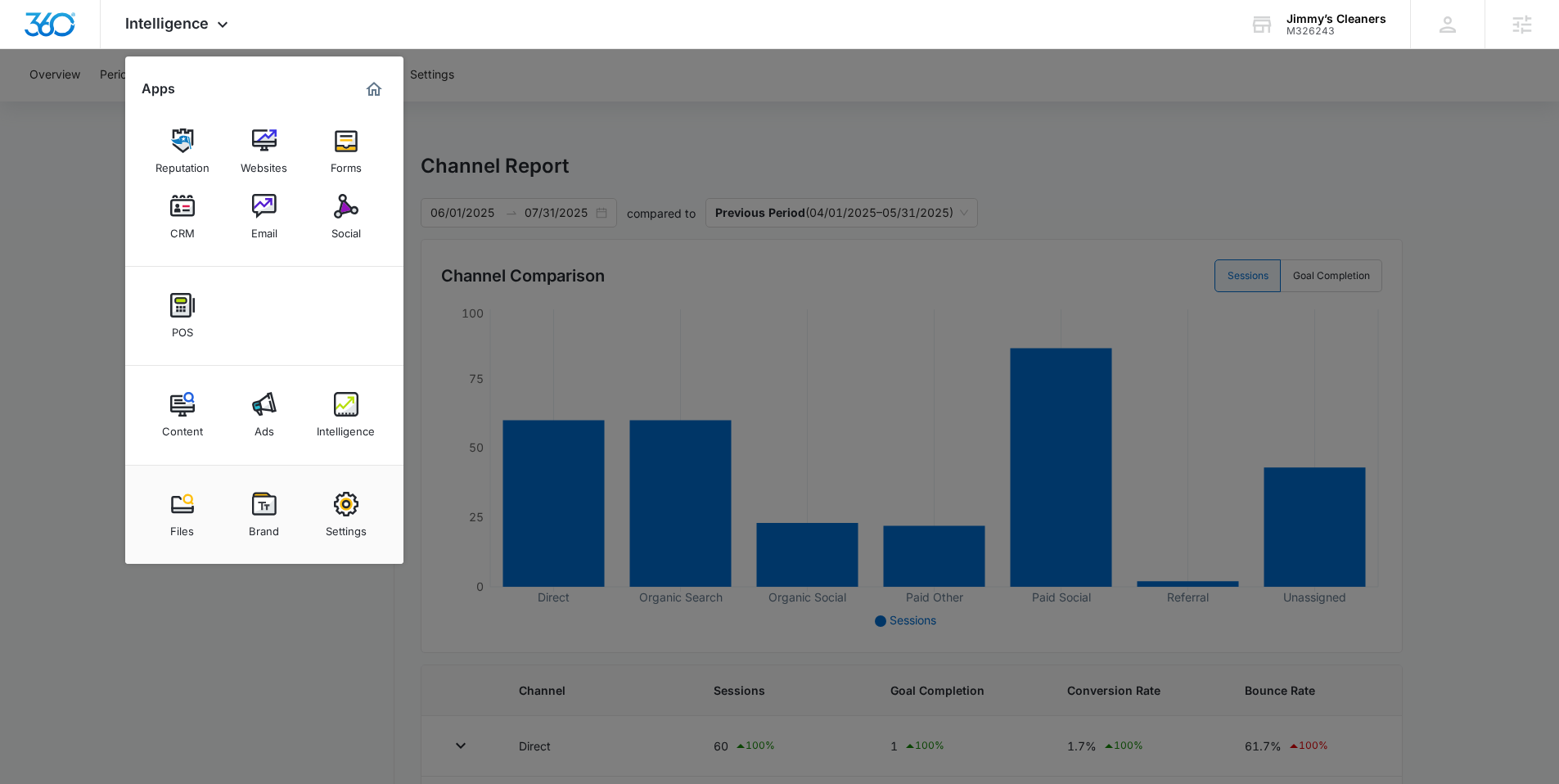 click at bounding box center (779, 392) 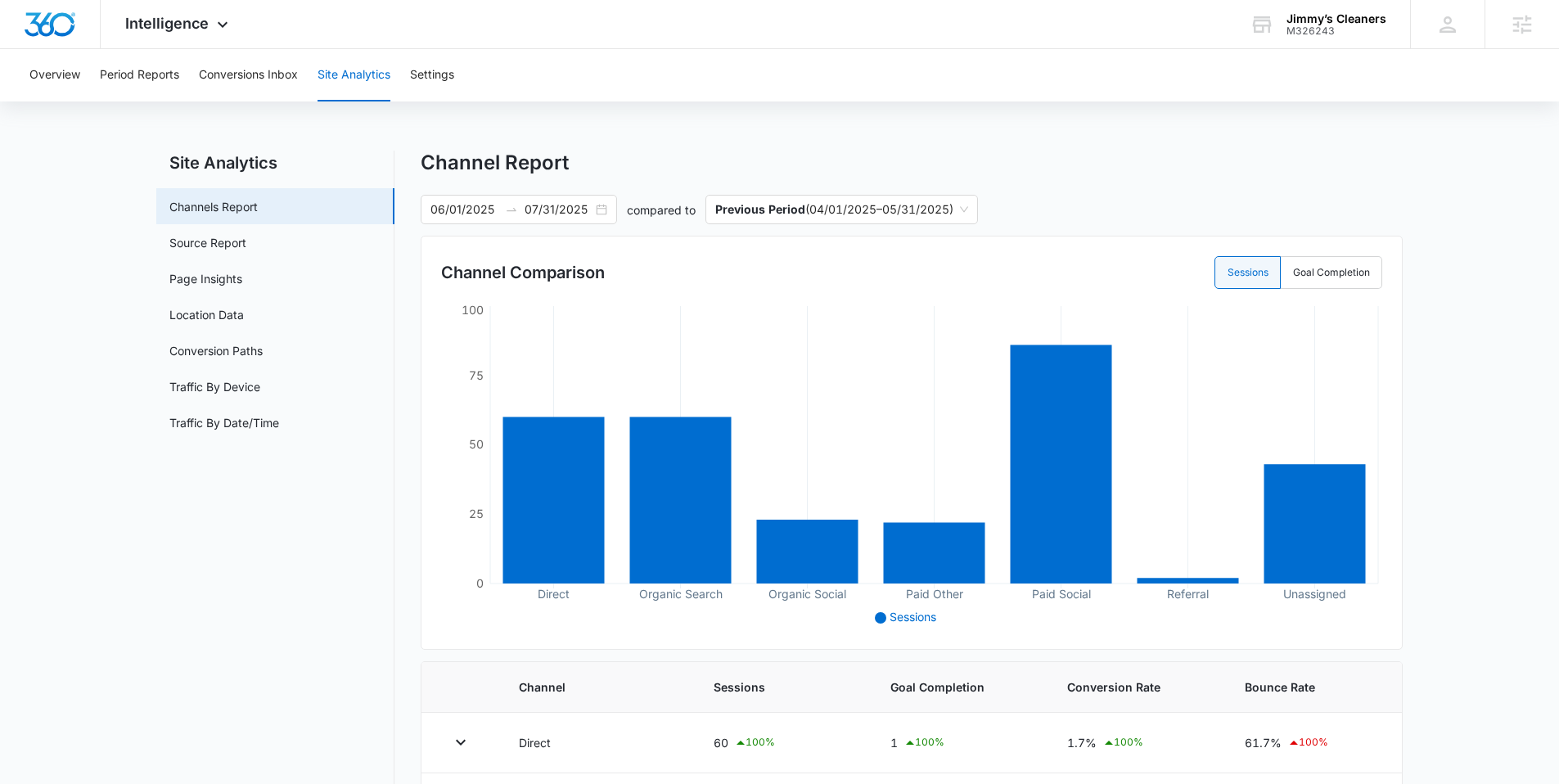 scroll, scrollTop: 0, scrollLeft: 0, axis: both 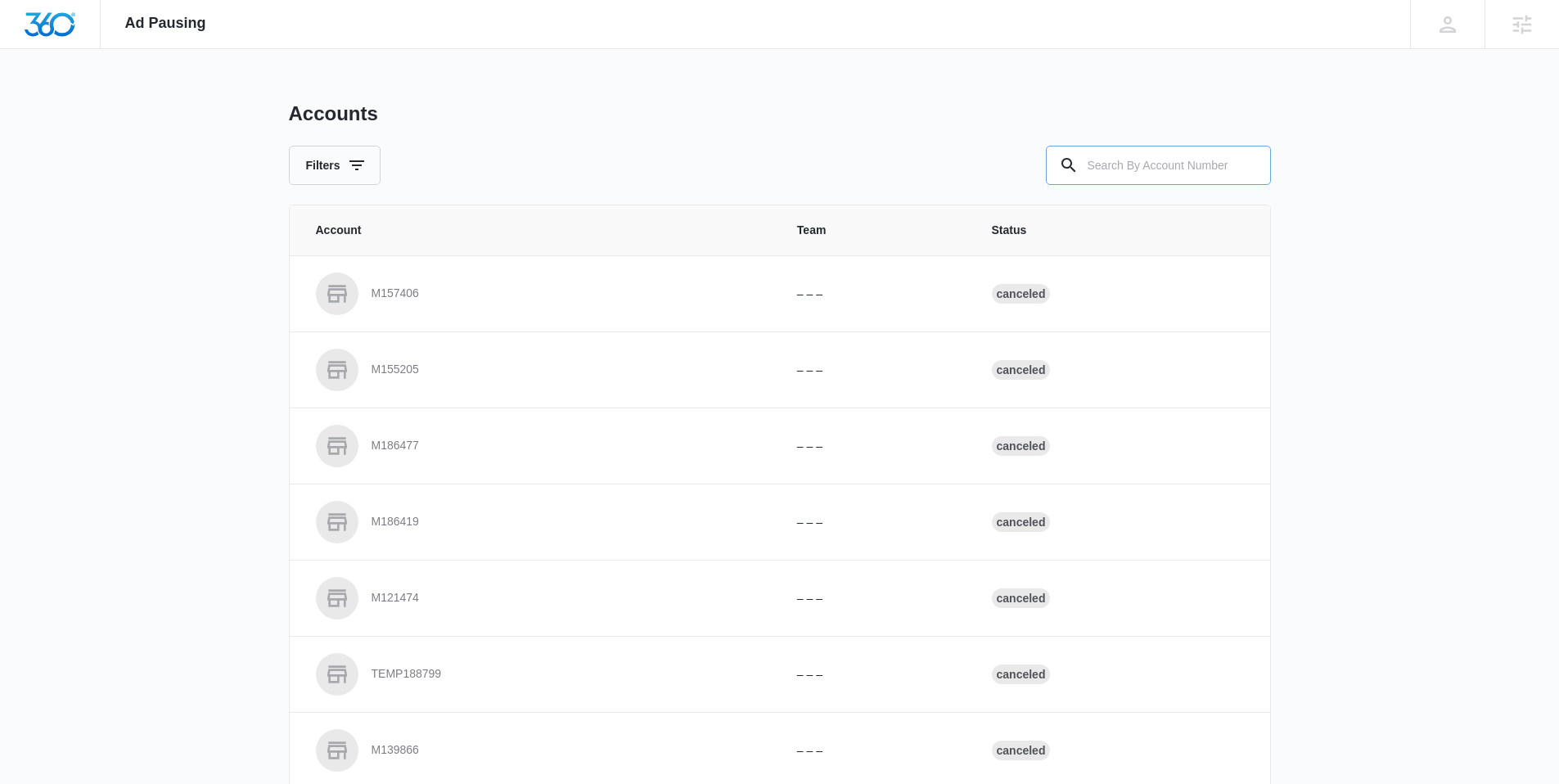click at bounding box center [1158, 165] 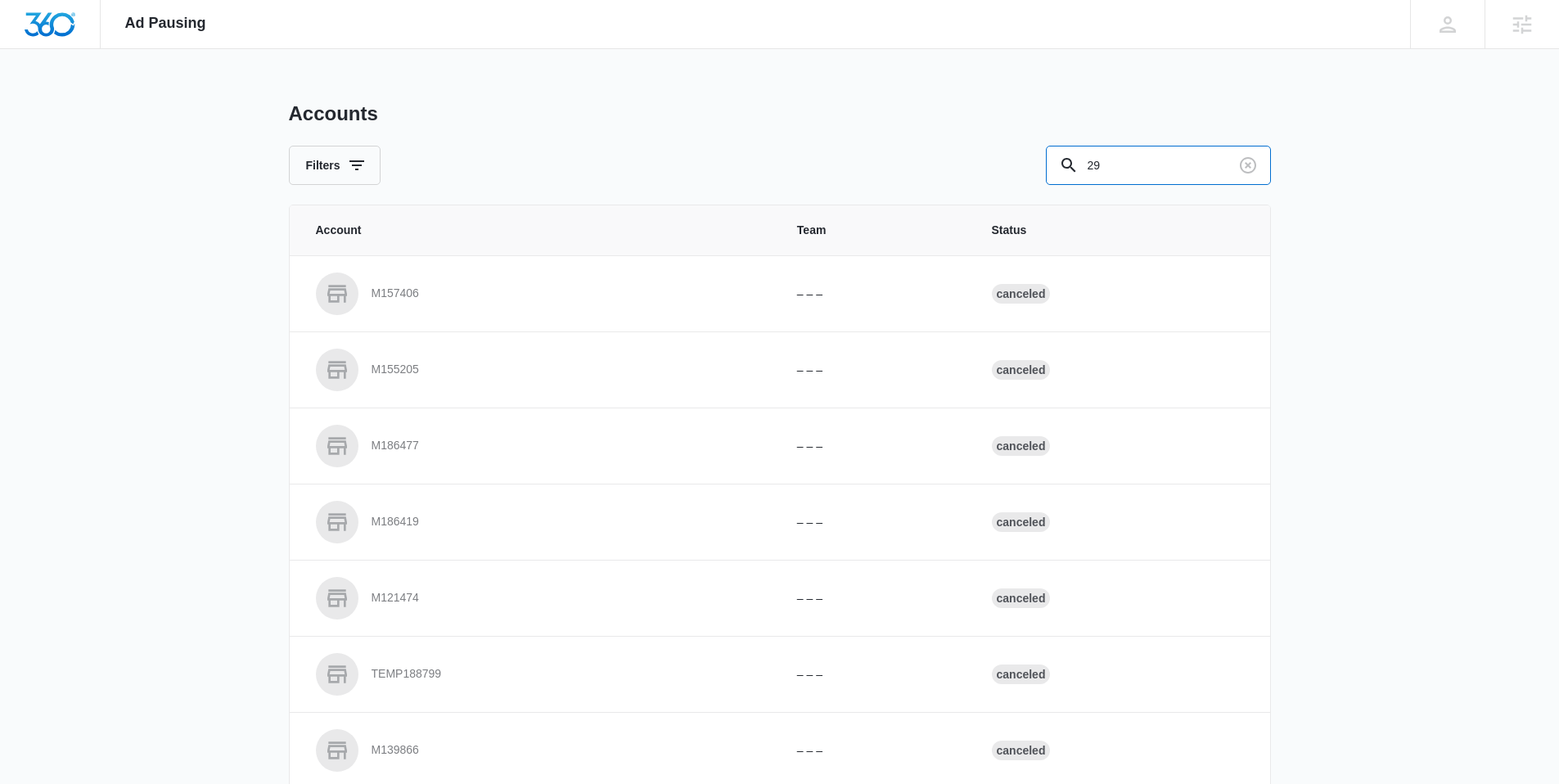type on "2" 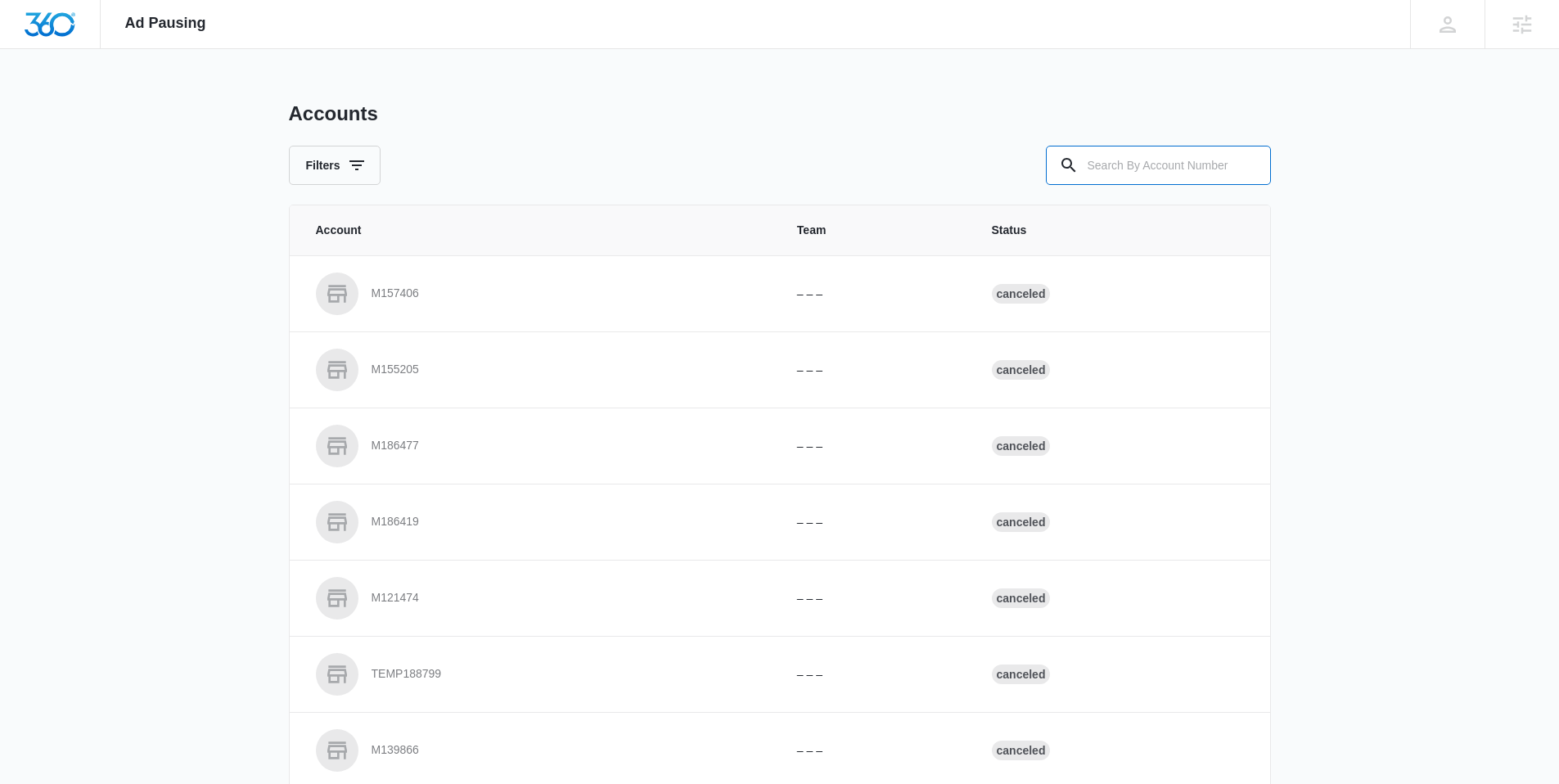 paste on "M328718" 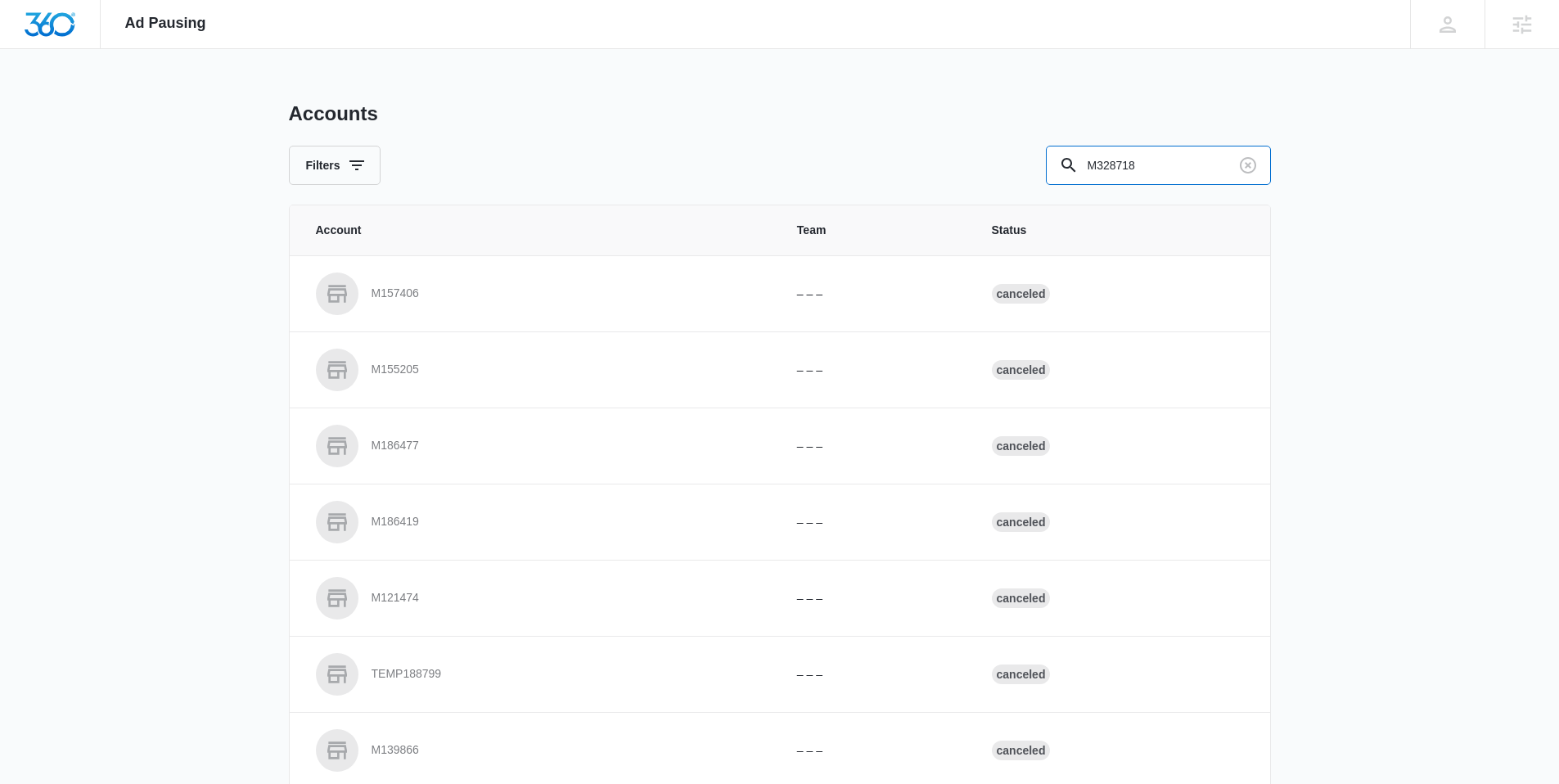 type on "M328718" 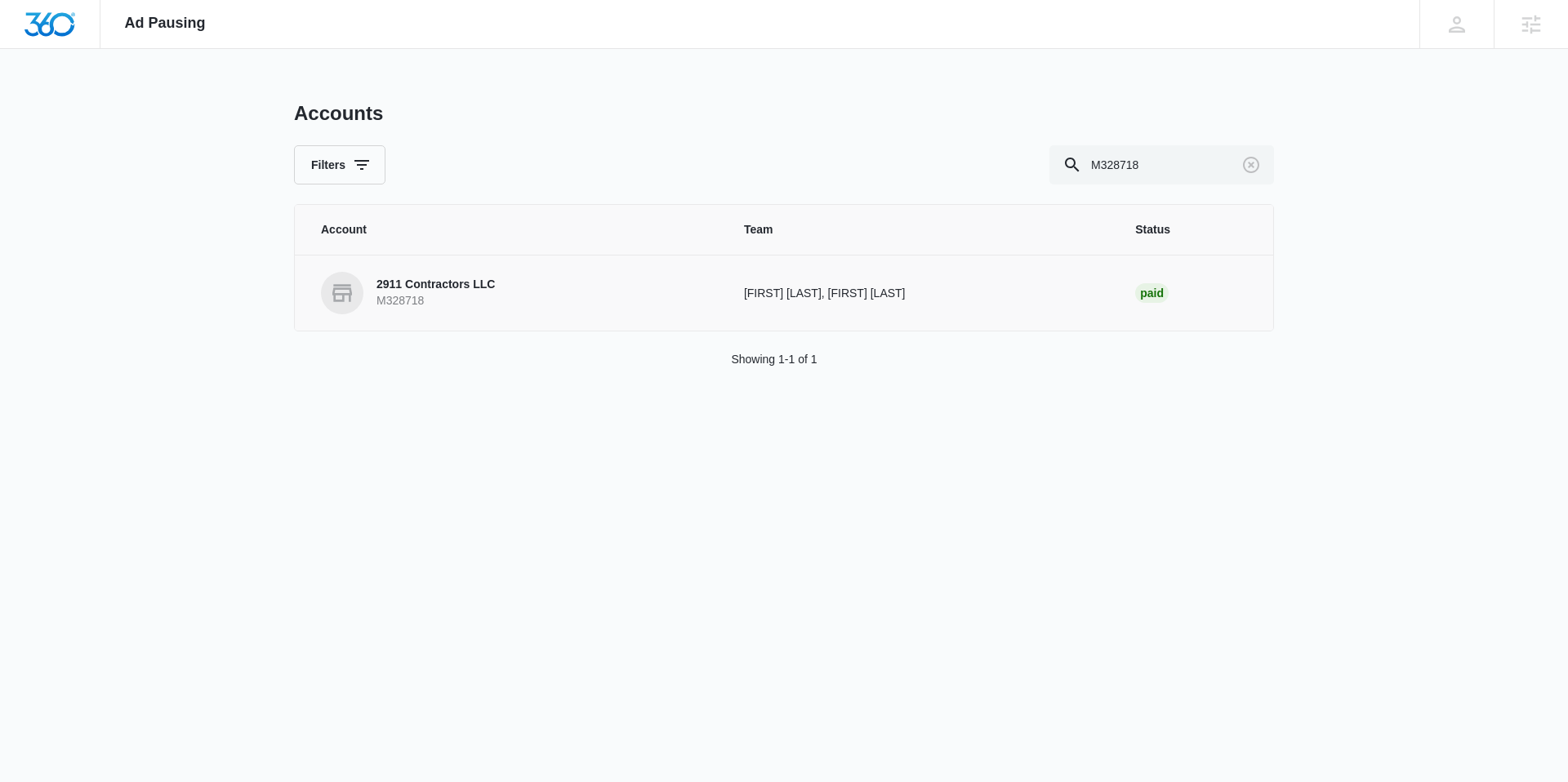 click on "2911 Contractors LLC" at bounding box center (435, 285) 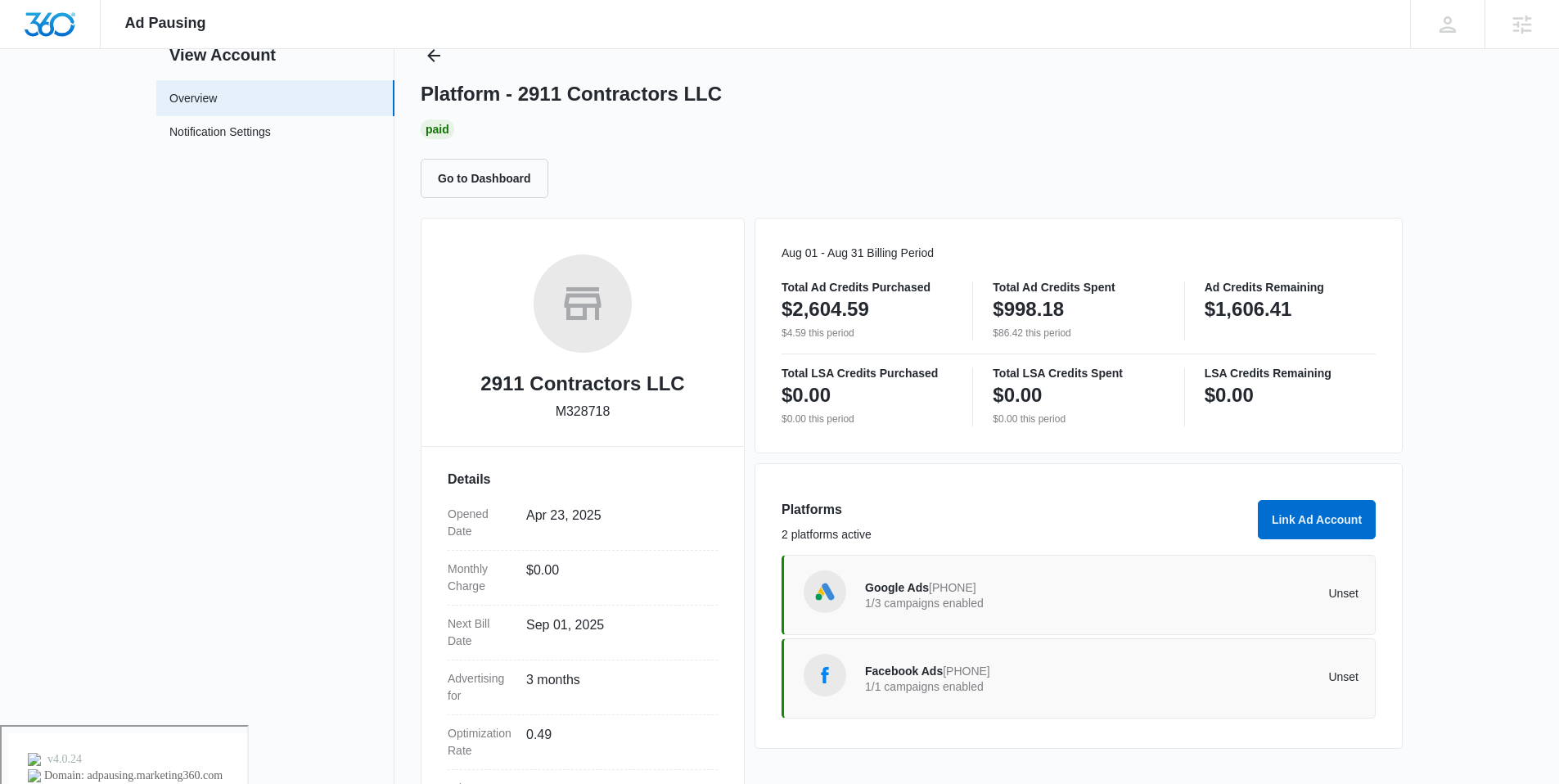scroll, scrollTop: 142, scrollLeft: 0, axis: vertical 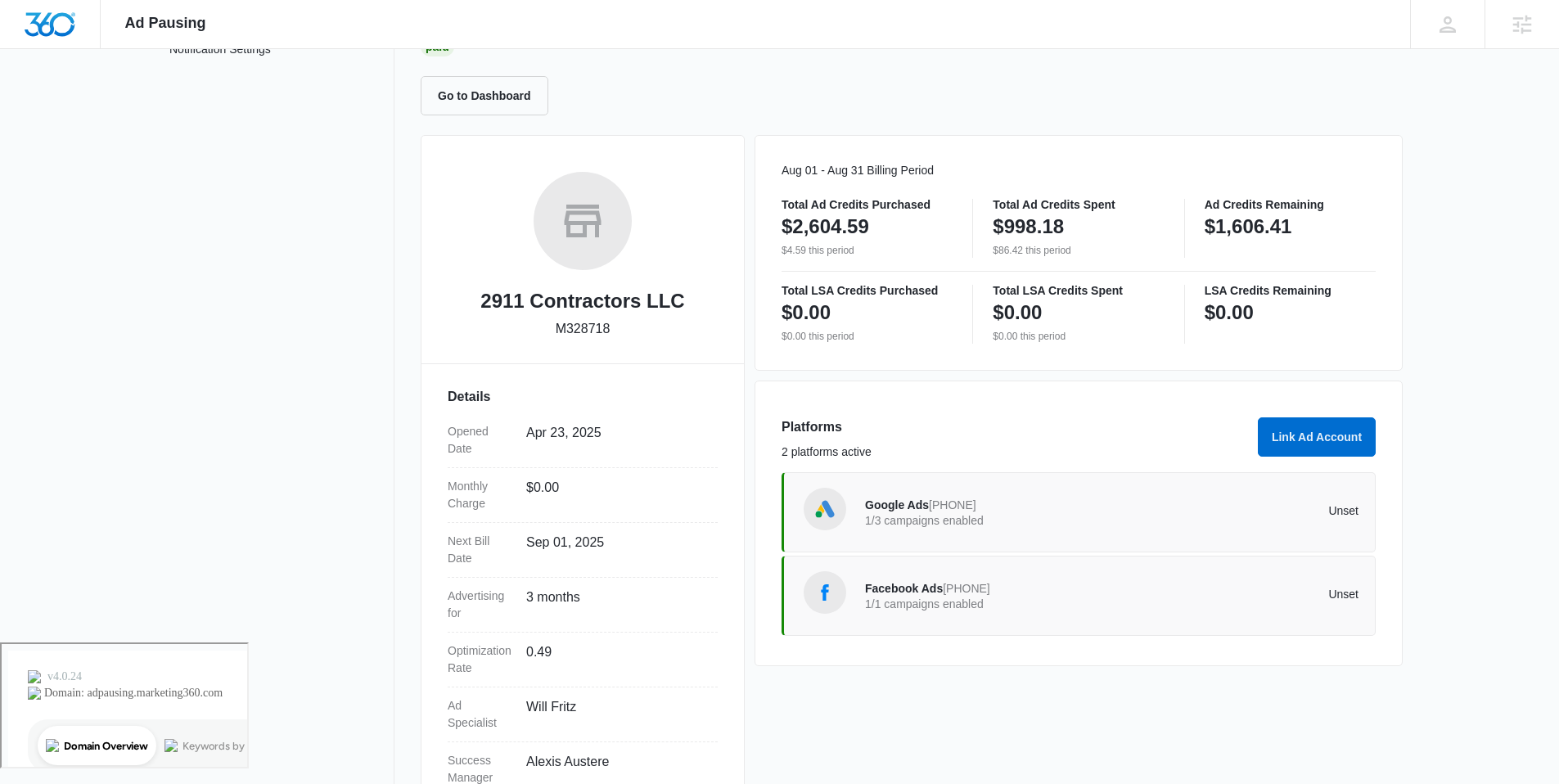 click on "715824844618959" at bounding box center (966, 588) 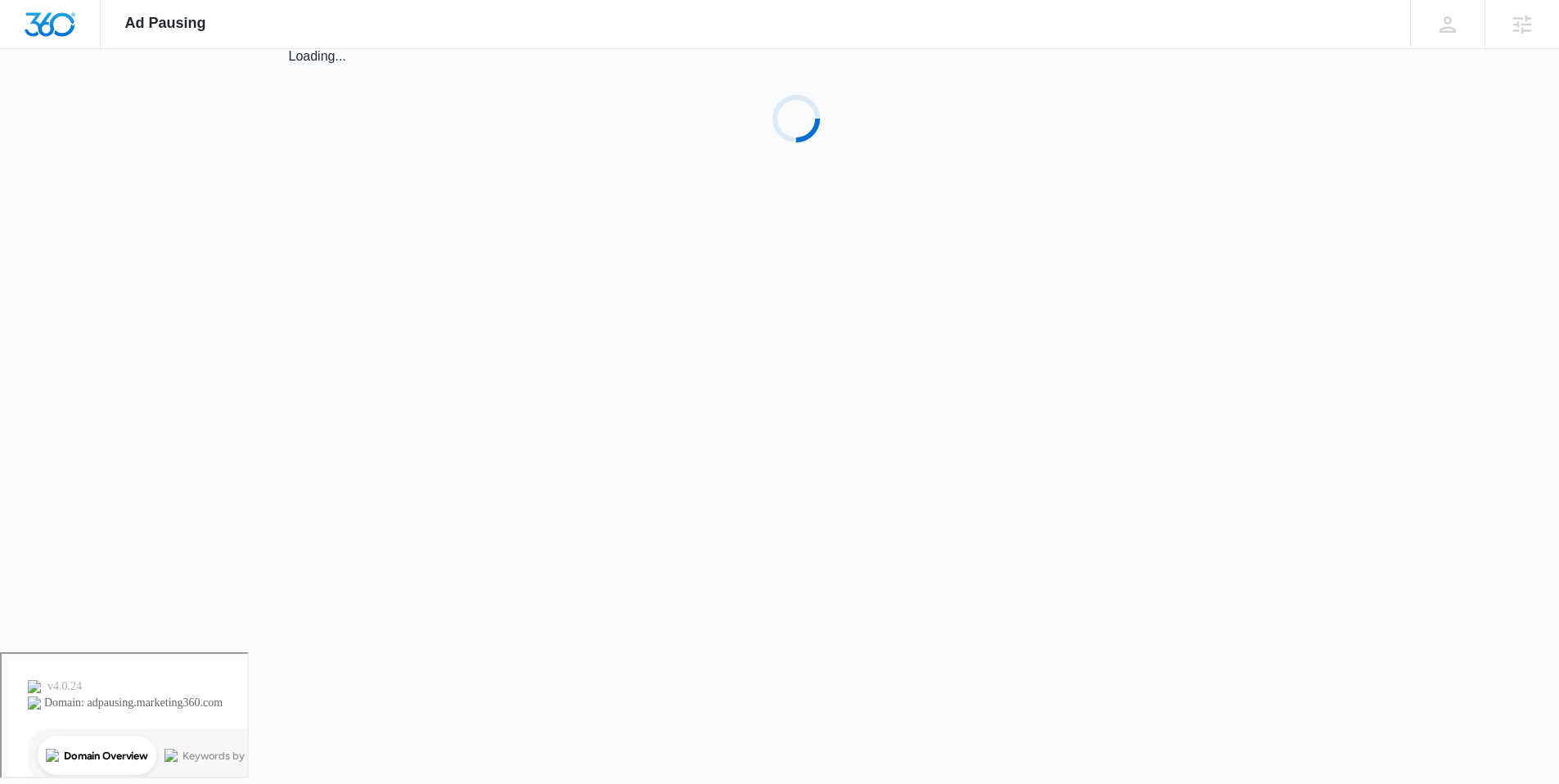 scroll, scrollTop: 0, scrollLeft: 0, axis: both 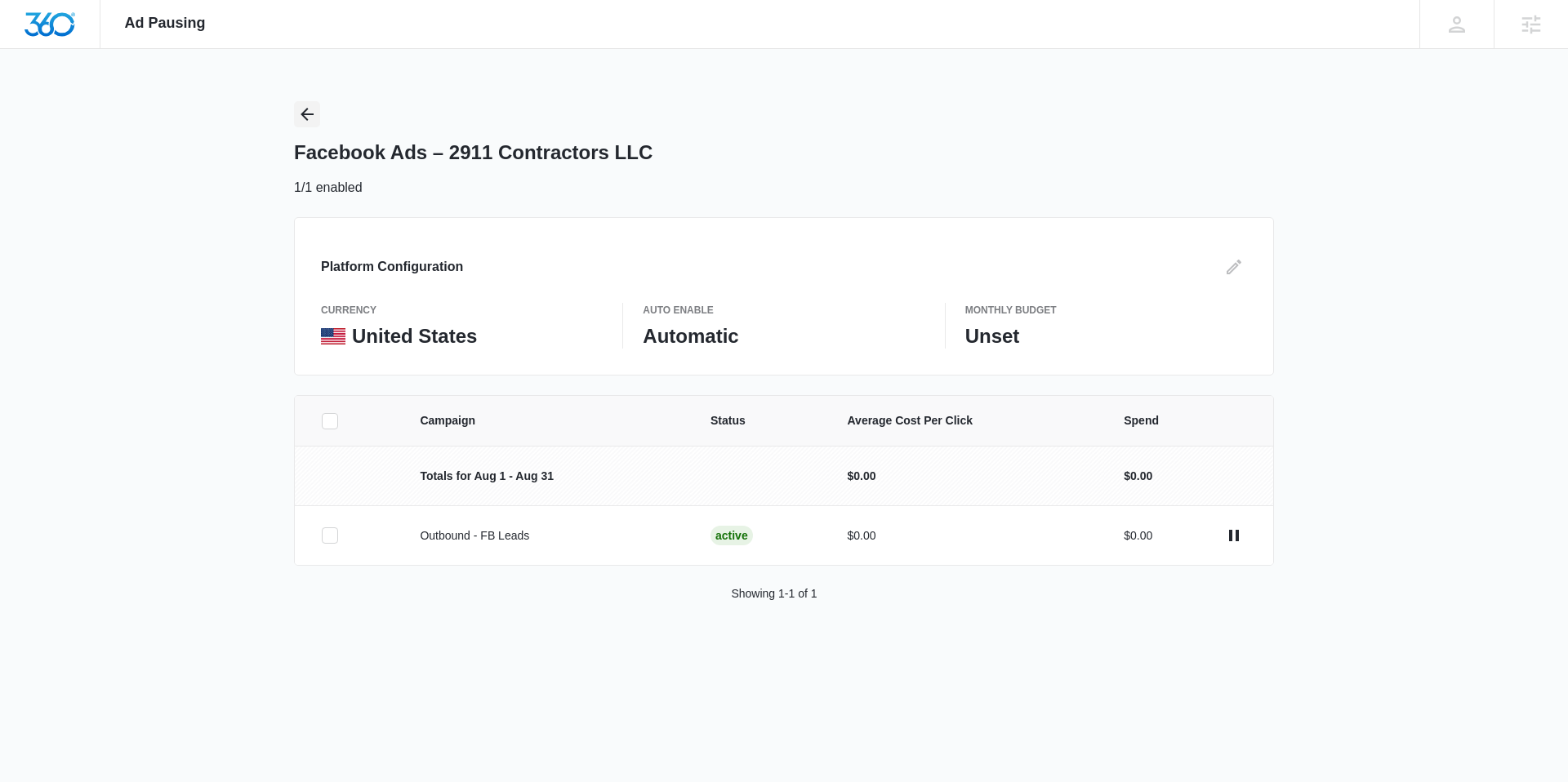 click at bounding box center (307, 114) 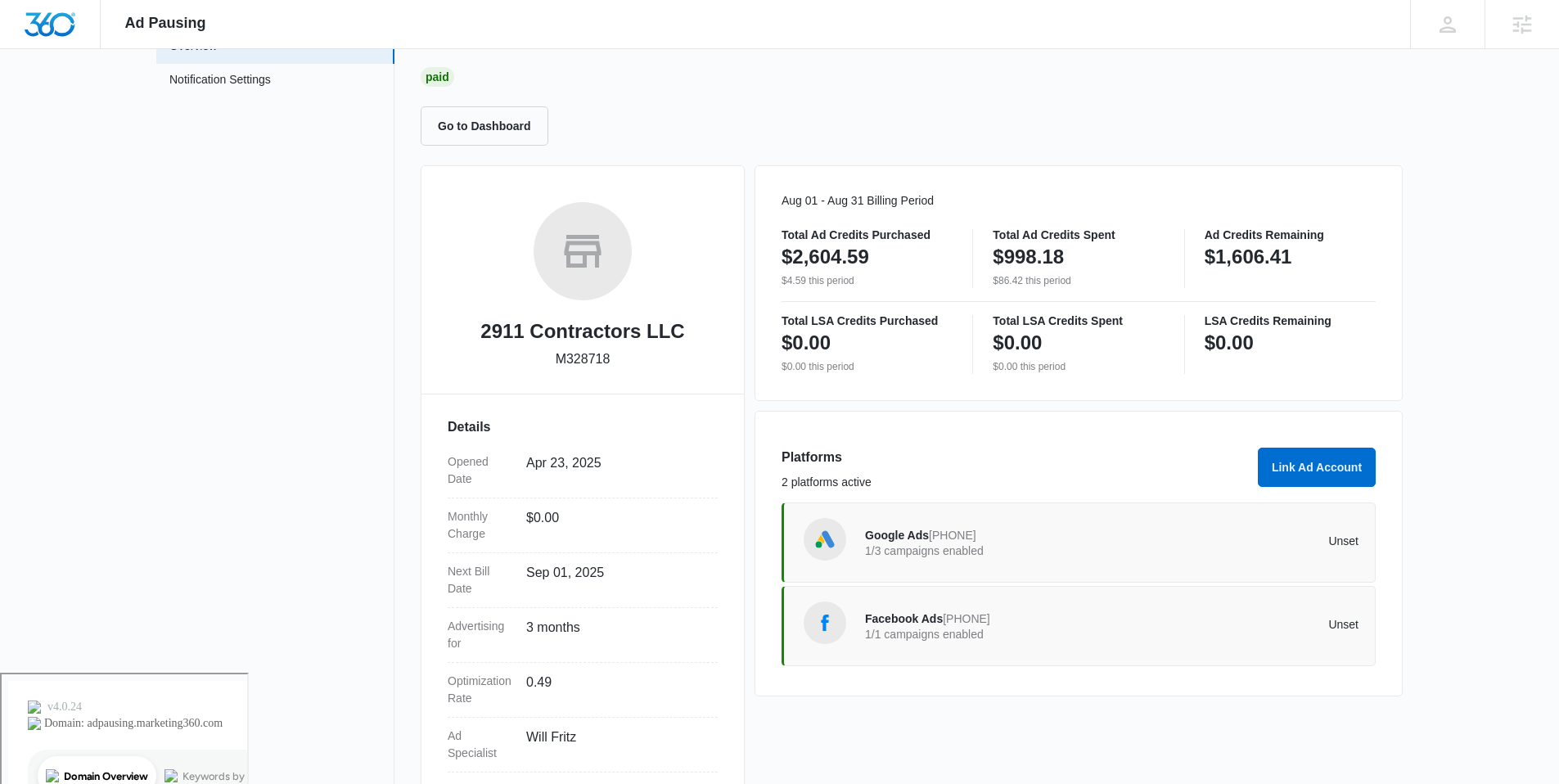 scroll, scrollTop: 0, scrollLeft: 0, axis: both 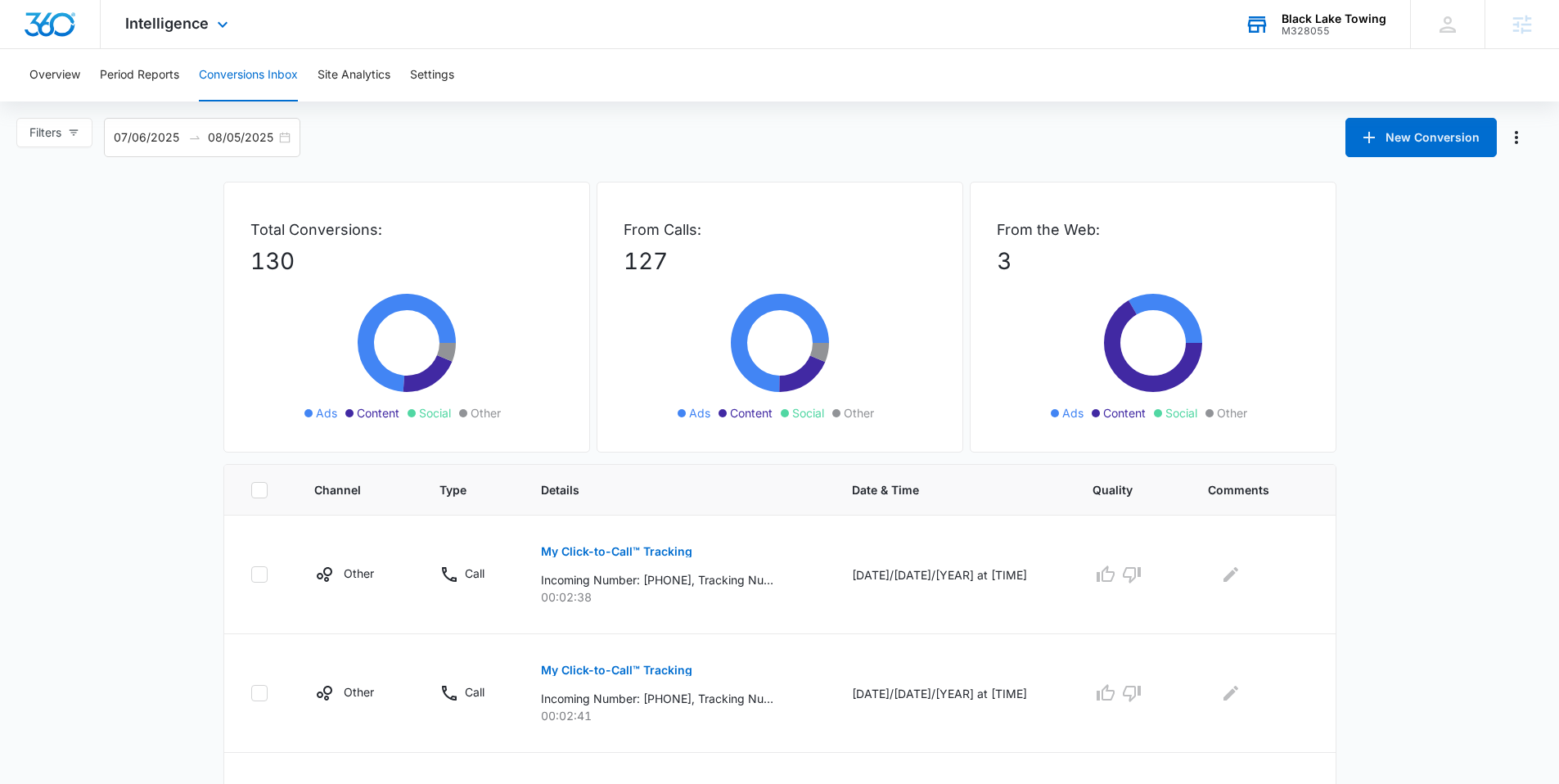 click on "M328055" at bounding box center (1334, 31) 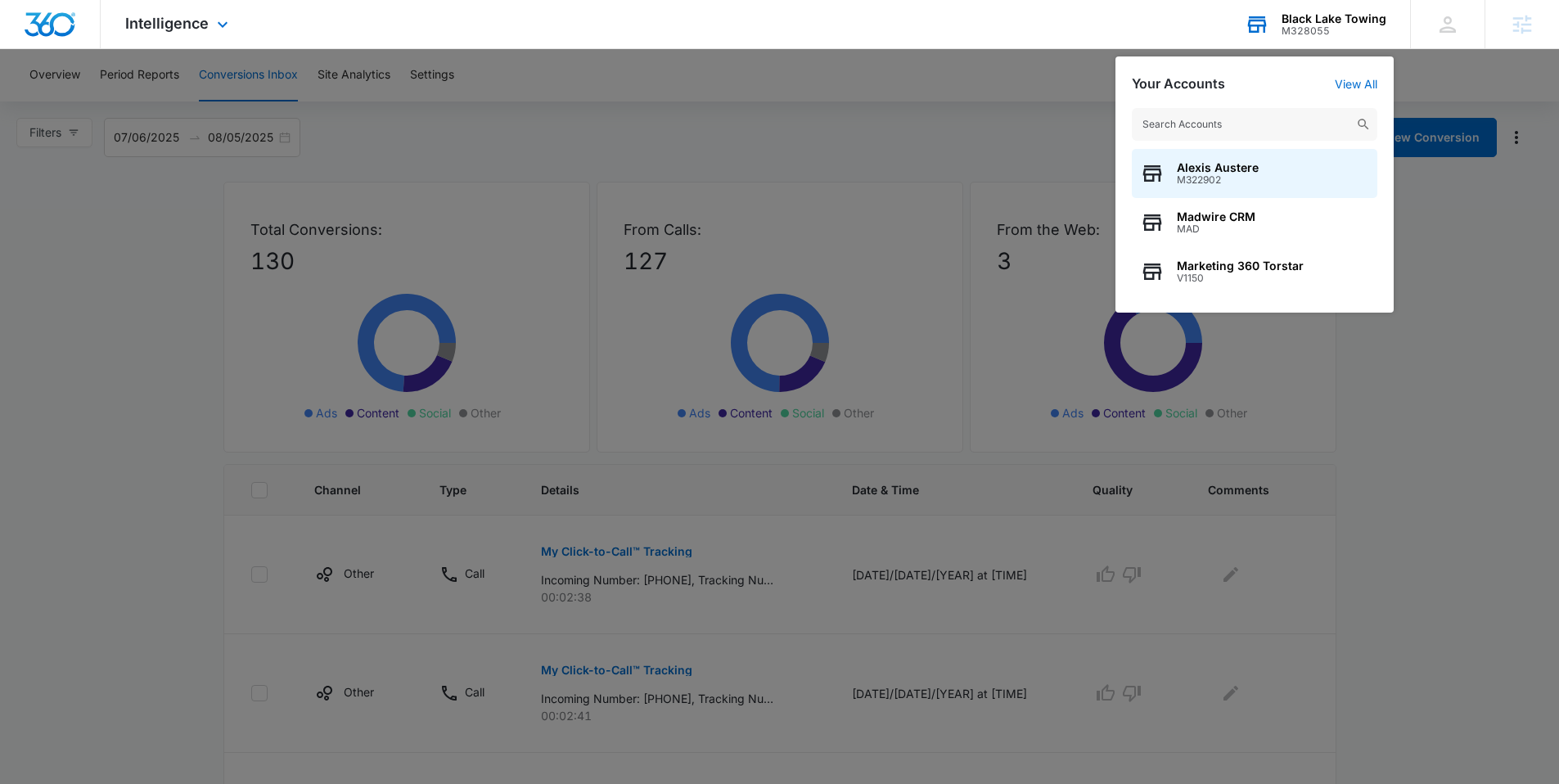 click at bounding box center (1255, 124) 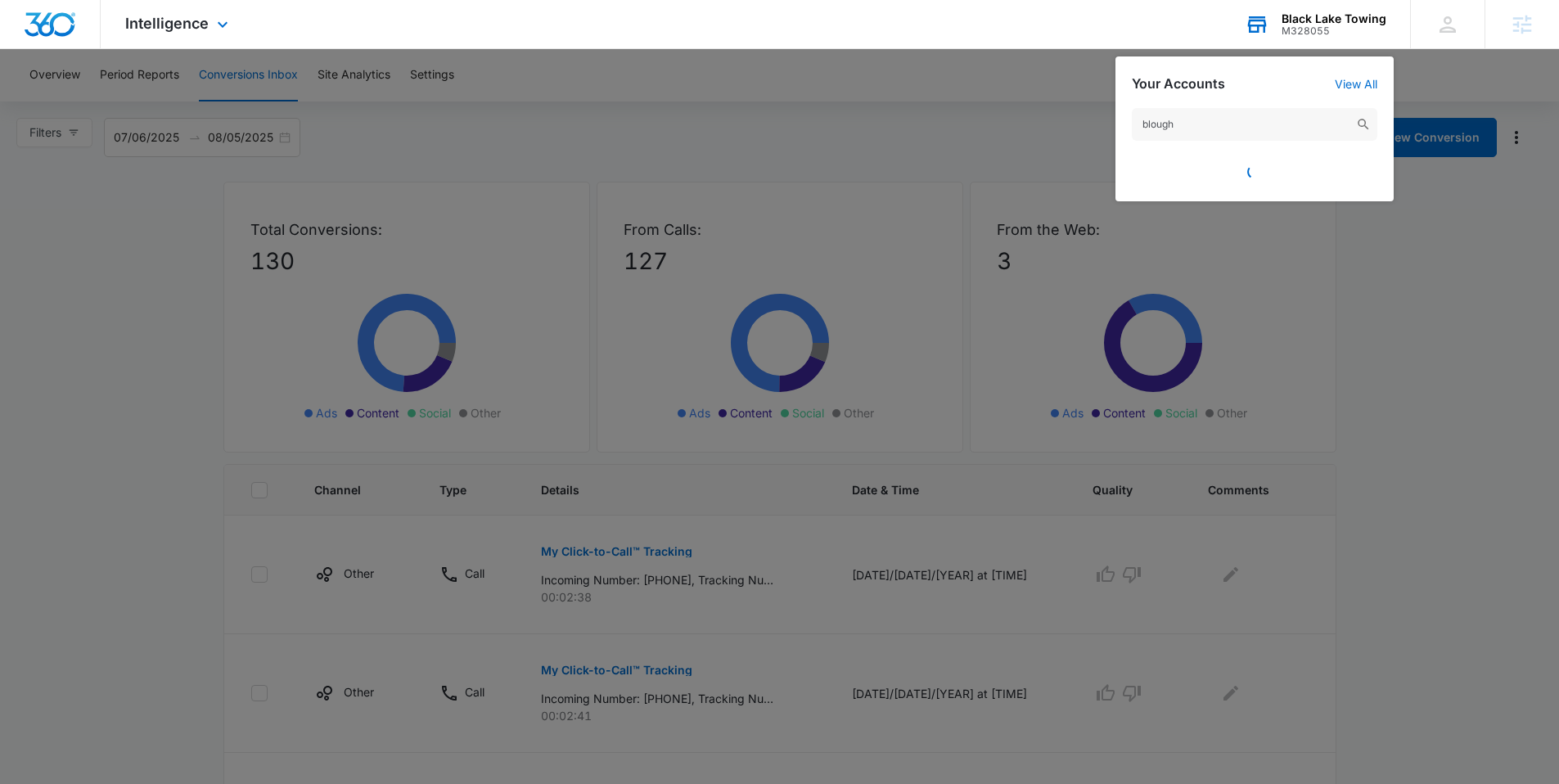 type on "blough" 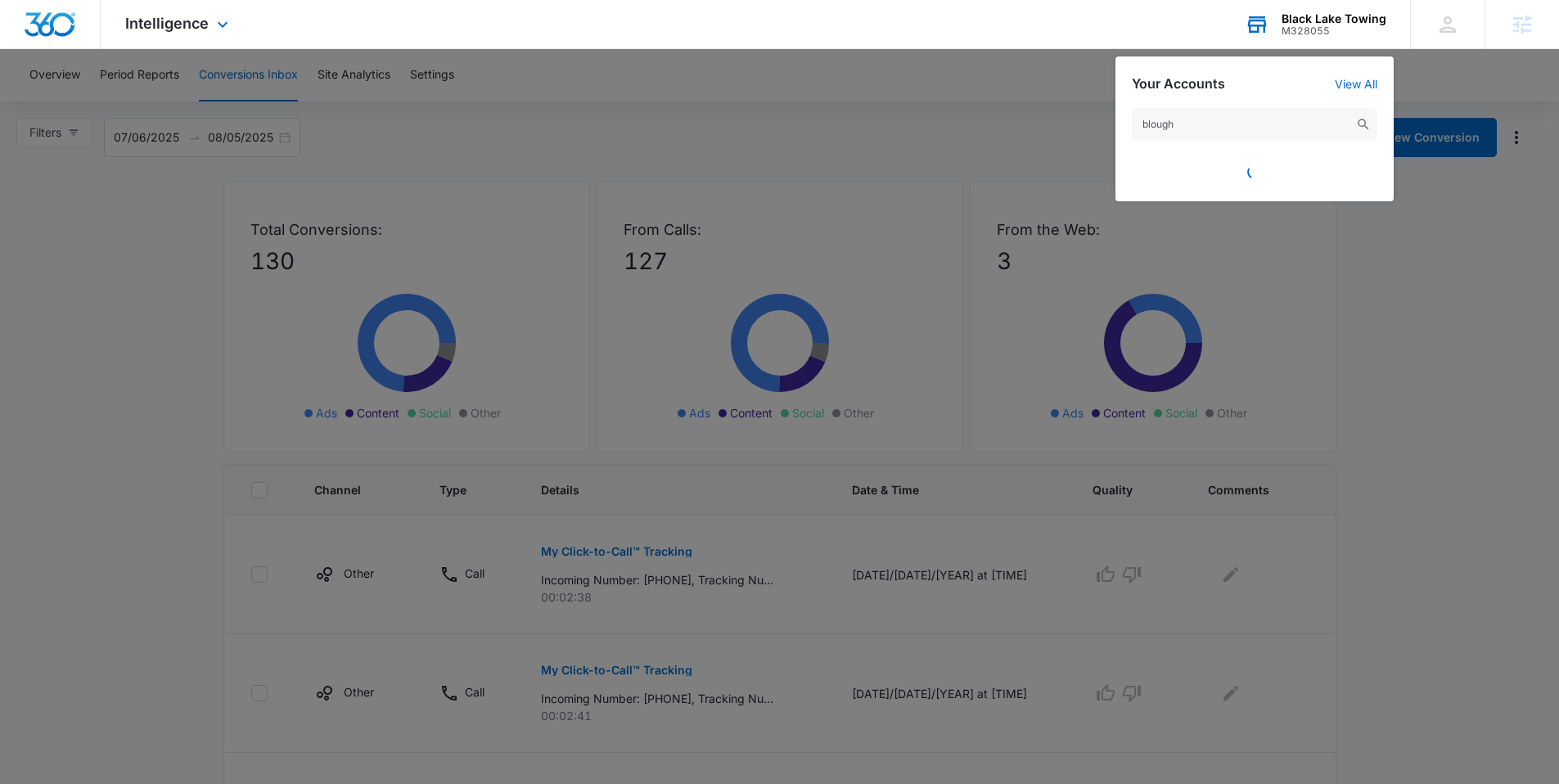 click on "blough" at bounding box center [1255, 146] 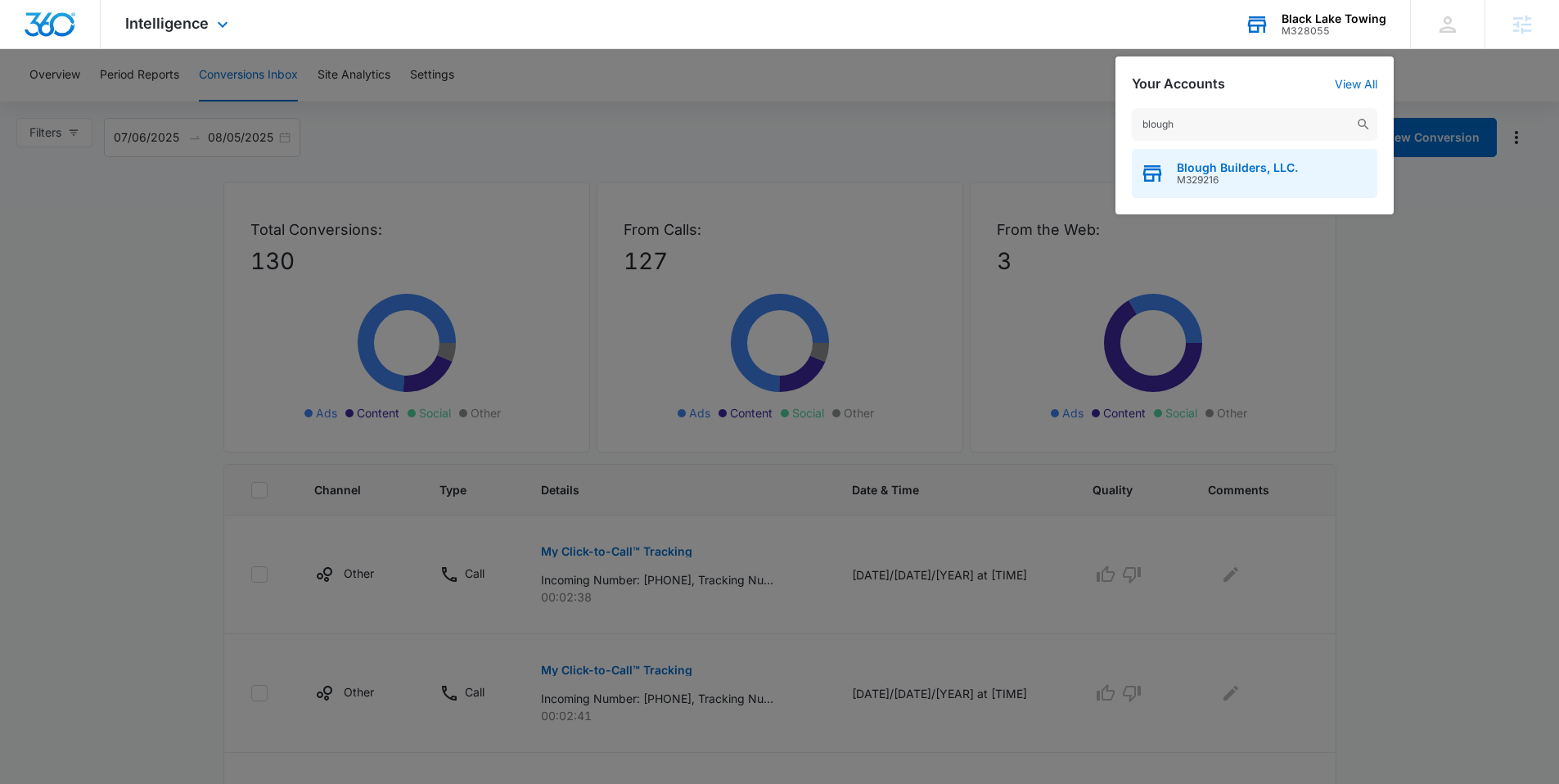 click on "Blough Builders, LLC." at bounding box center (1237, 168) 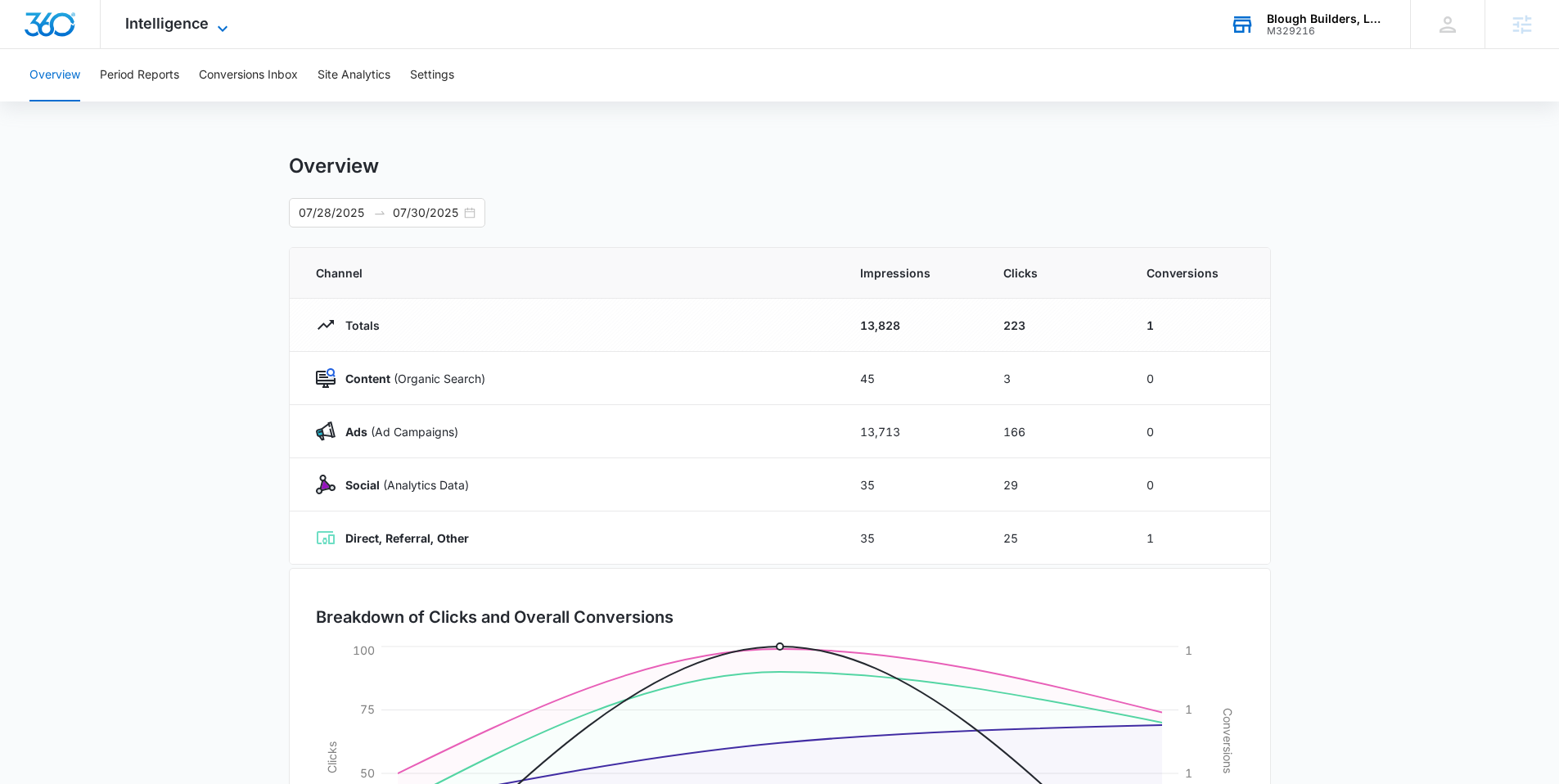 click on "Intelligence" at bounding box center (167, 23) 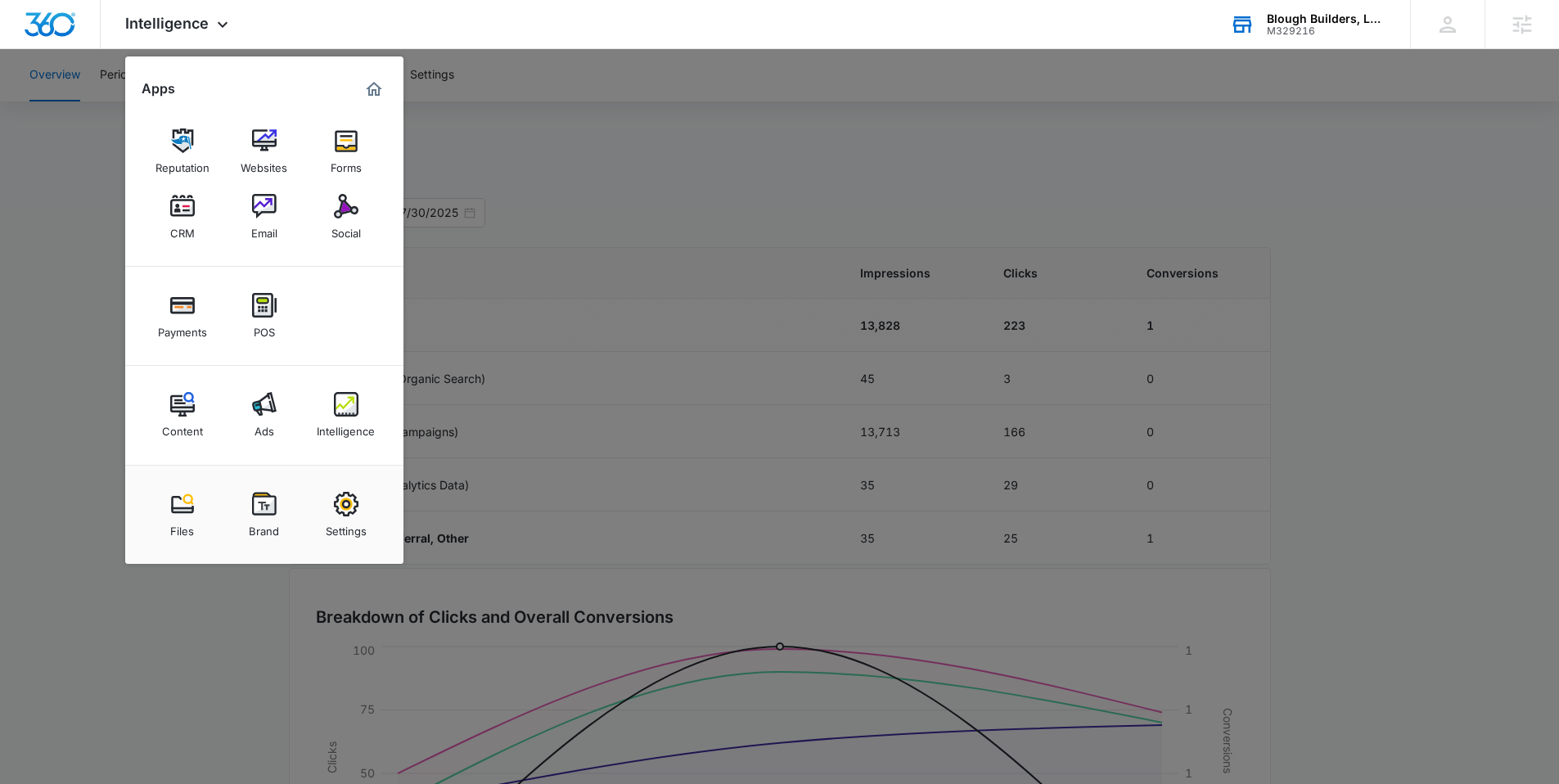 click at bounding box center (779, 392) 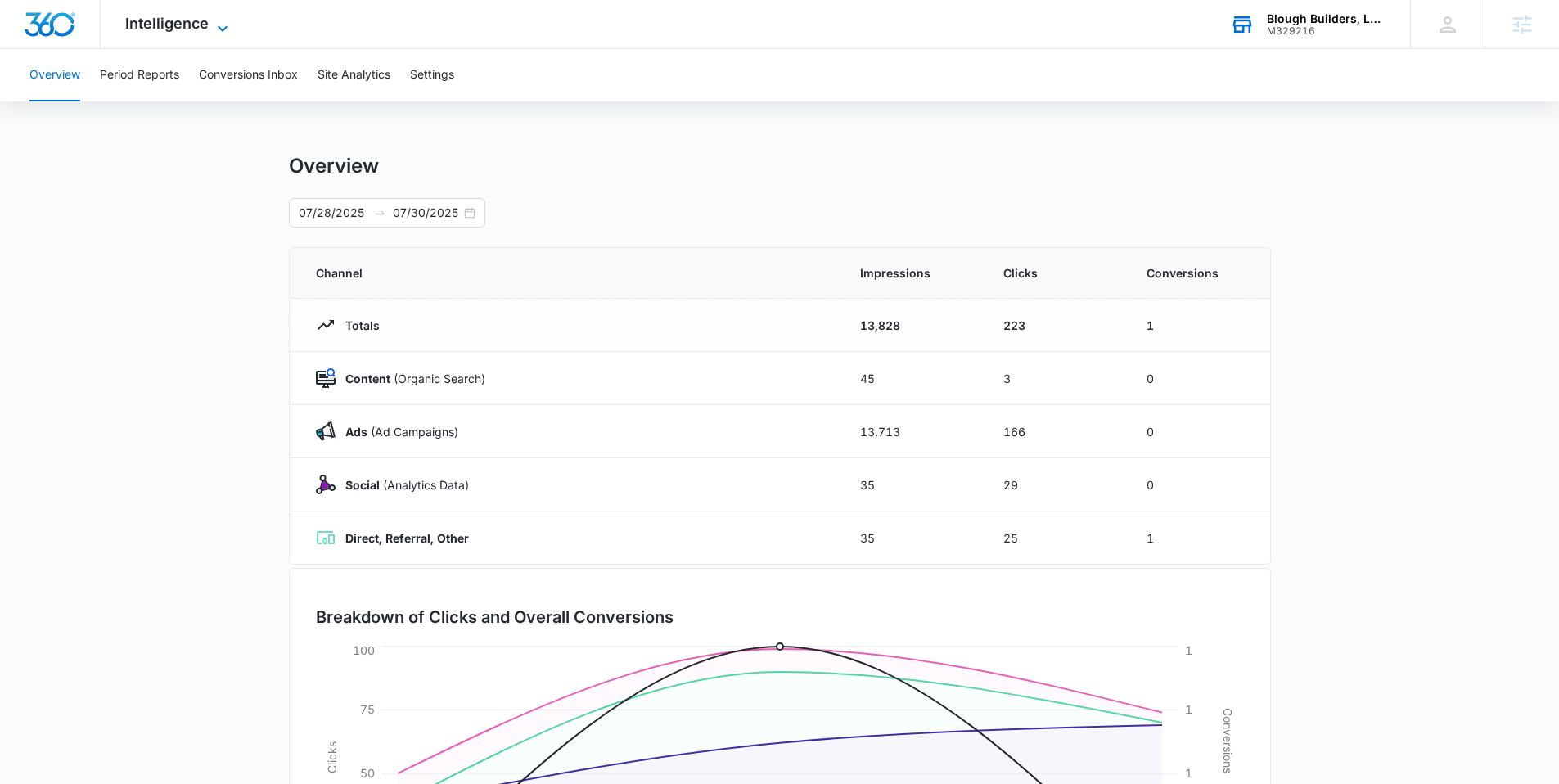 click on "Intelligence" at bounding box center (167, 23) 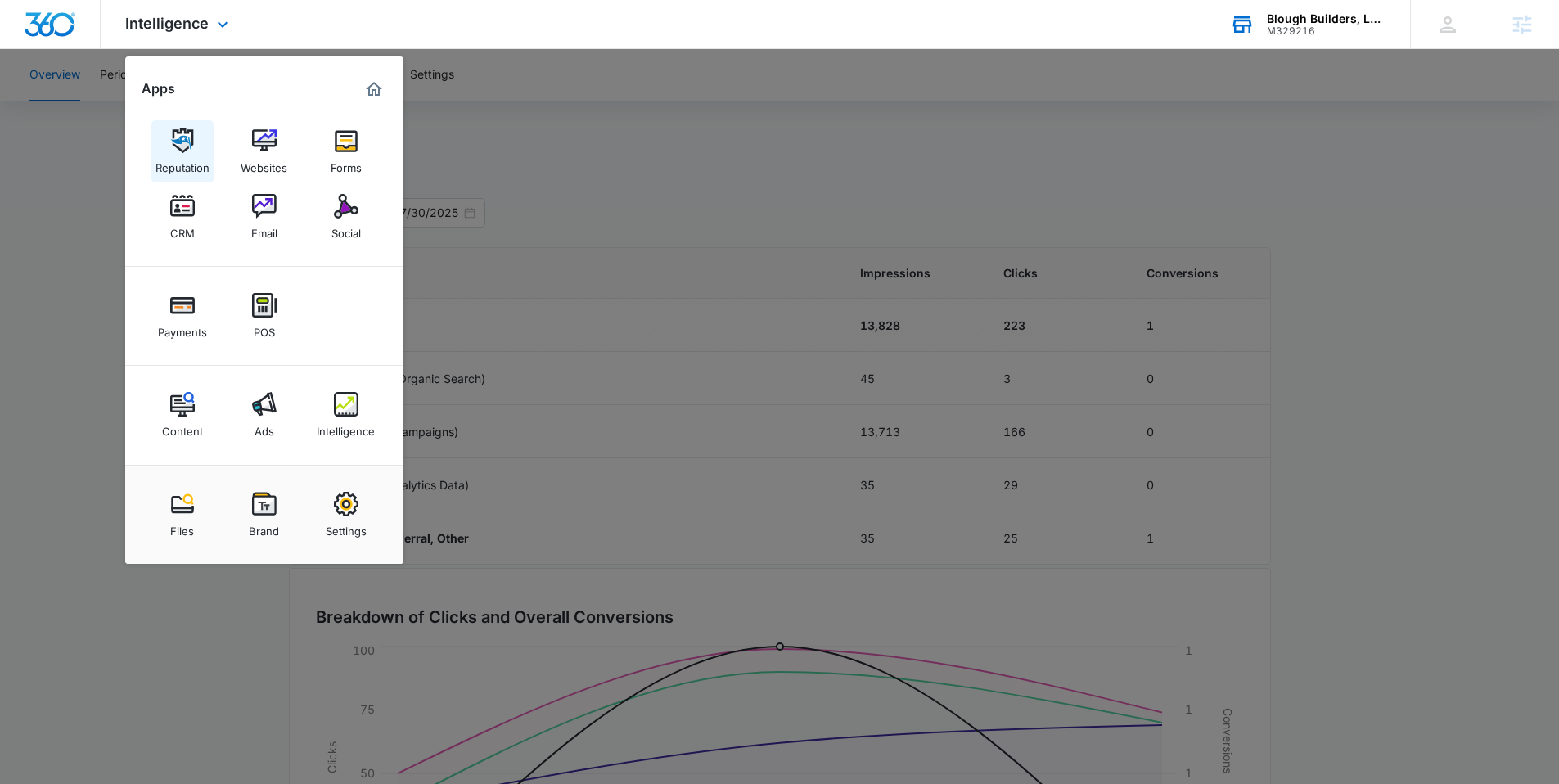 click on "Reputation Websites Forms CRM Email Social" at bounding box center [264, 184] 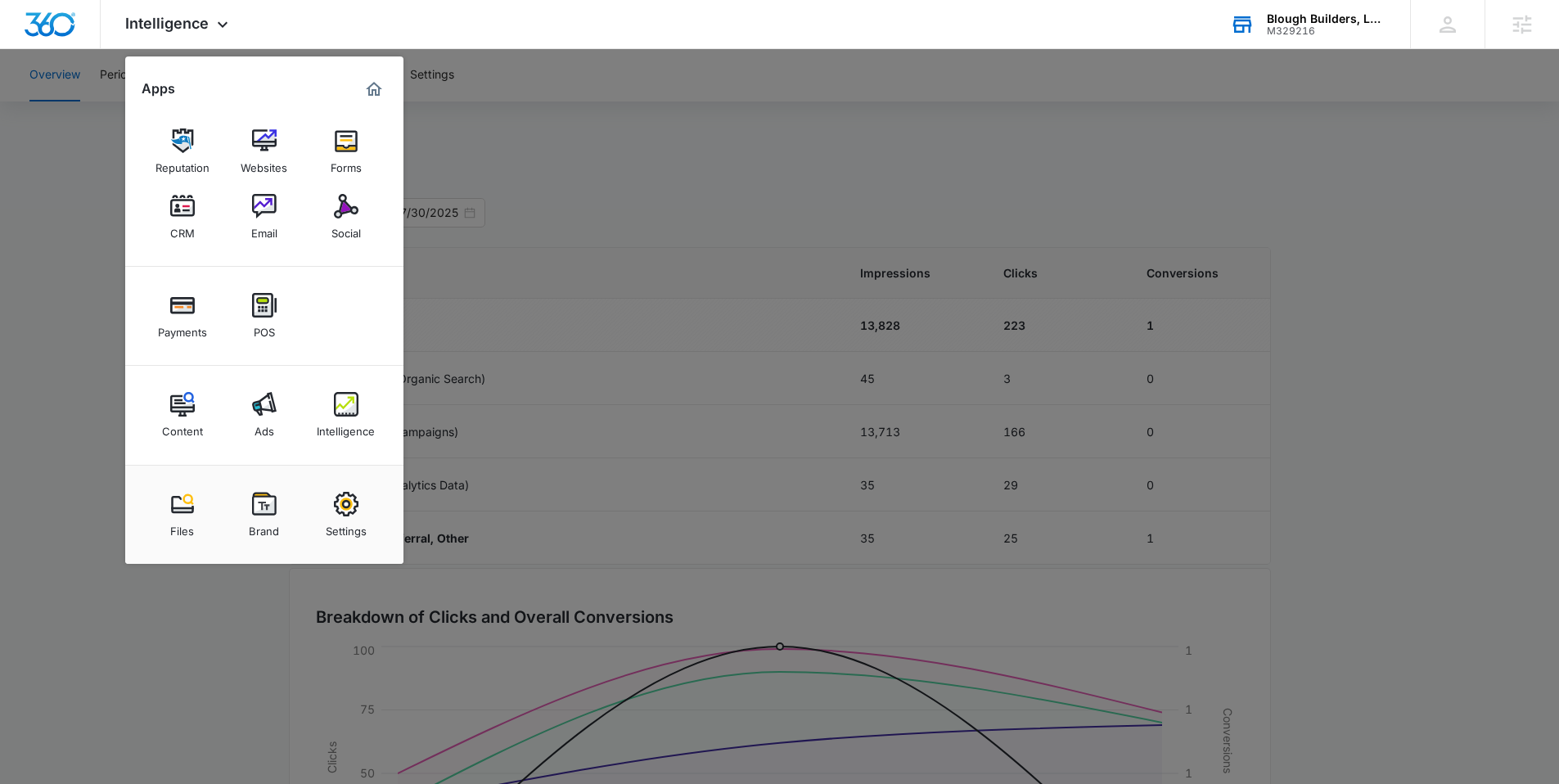 click on "Reputation" at bounding box center (182, 151) 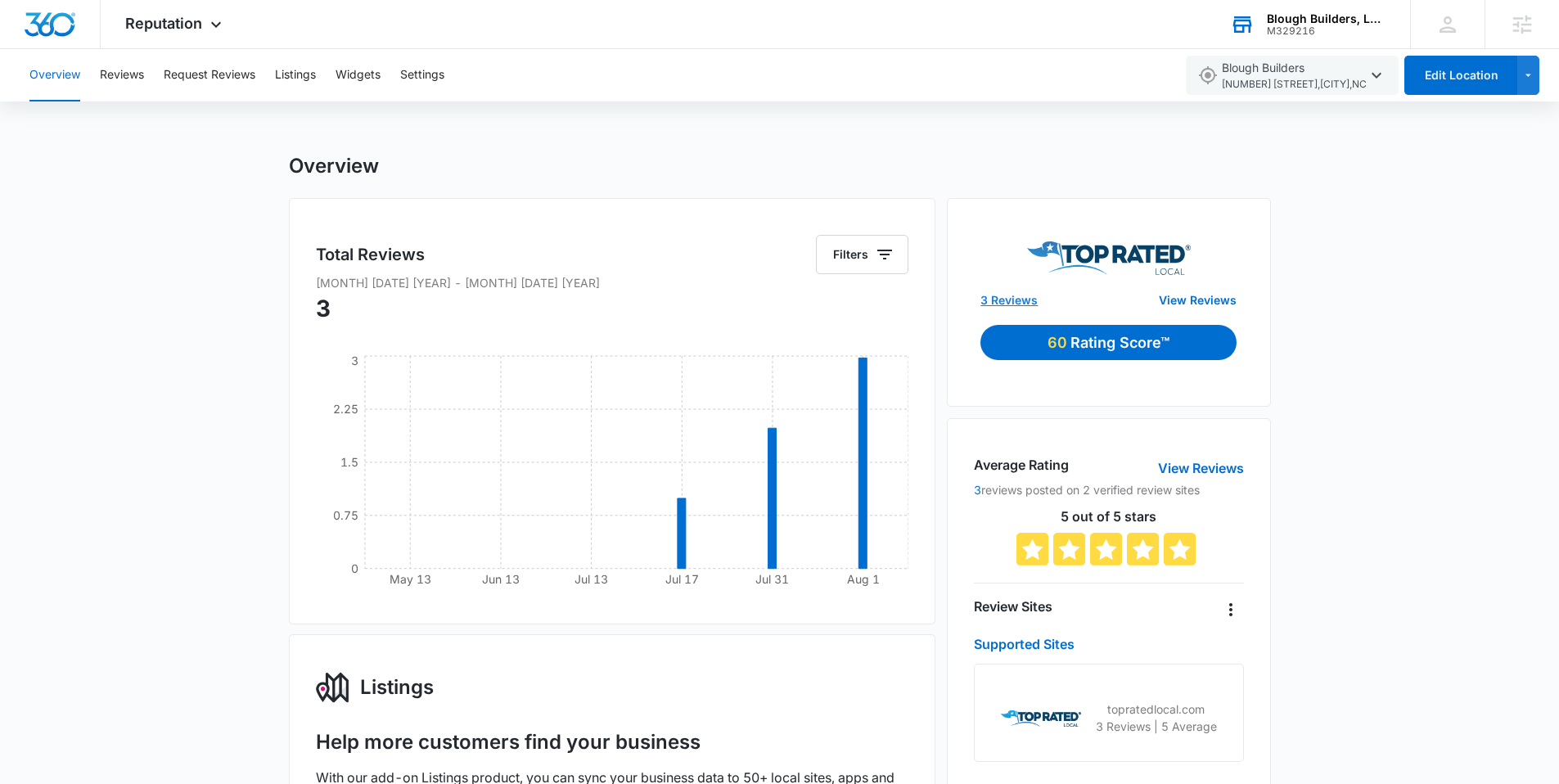 click on "3 Reviews" at bounding box center (1009, 300) 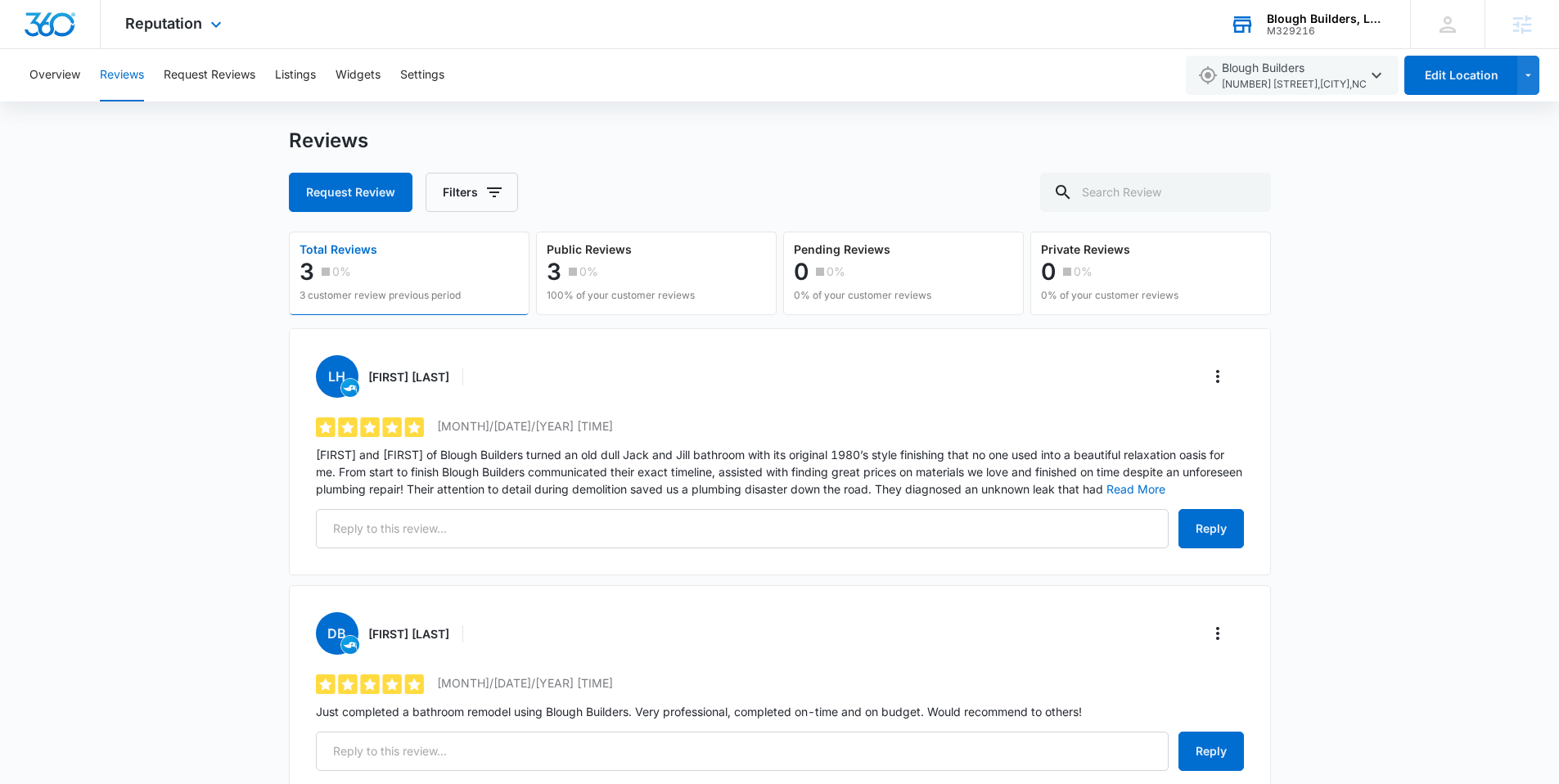scroll, scrollTop: 0, scrollLeft: 0, axis: both 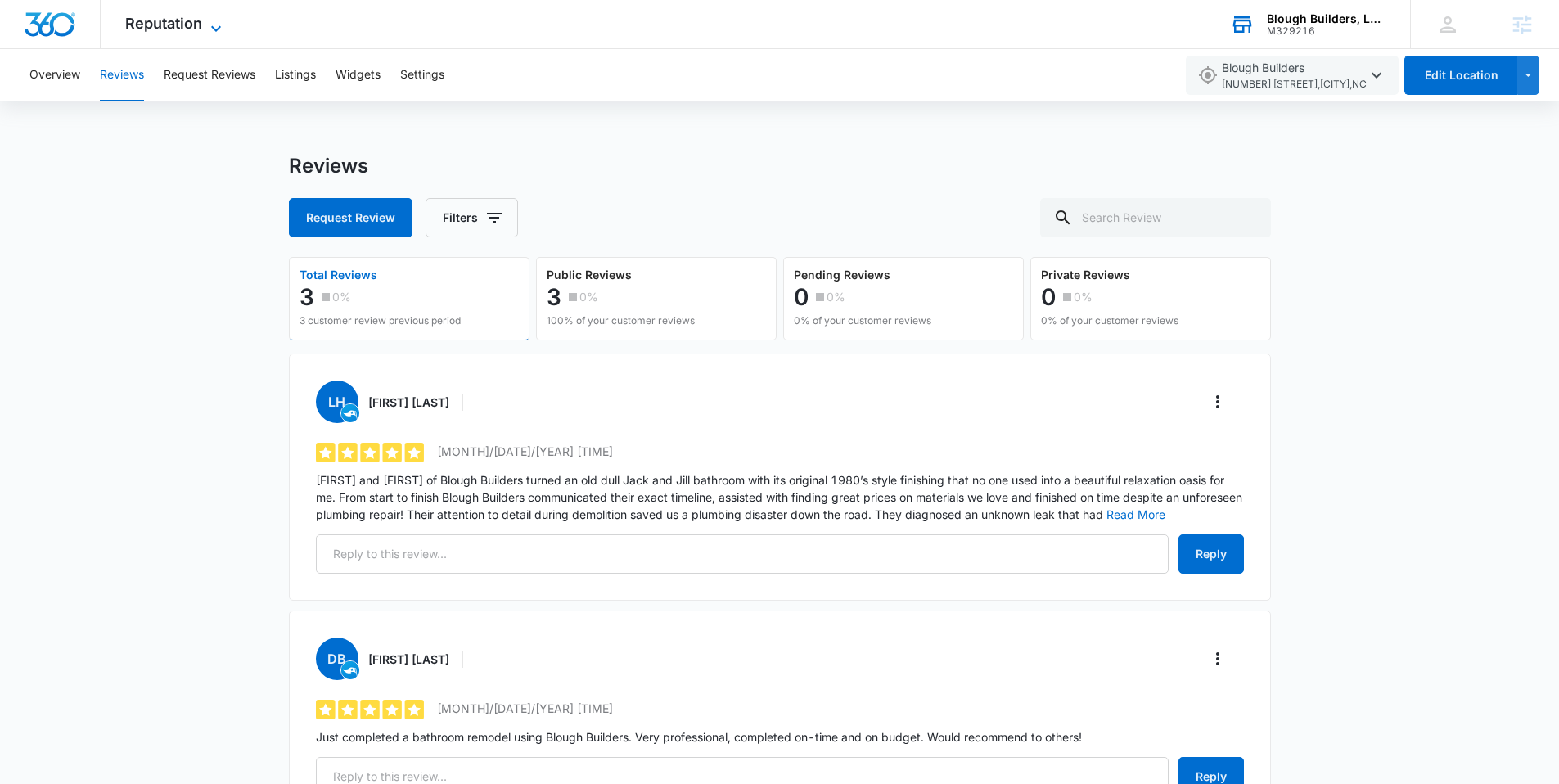 click on "Reputation" at bounding box center [164, 23] 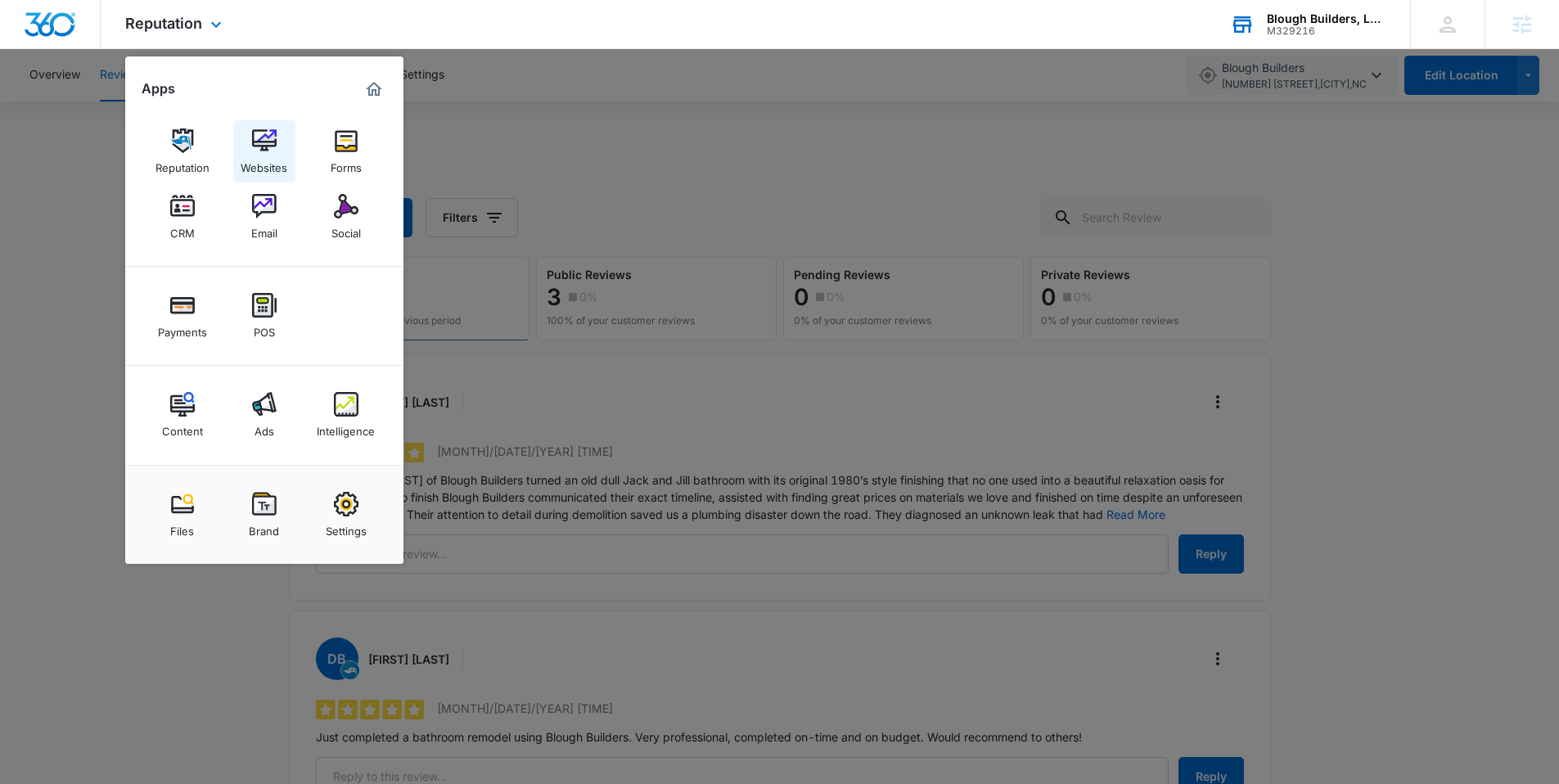 click at bounding box center [264, 141] 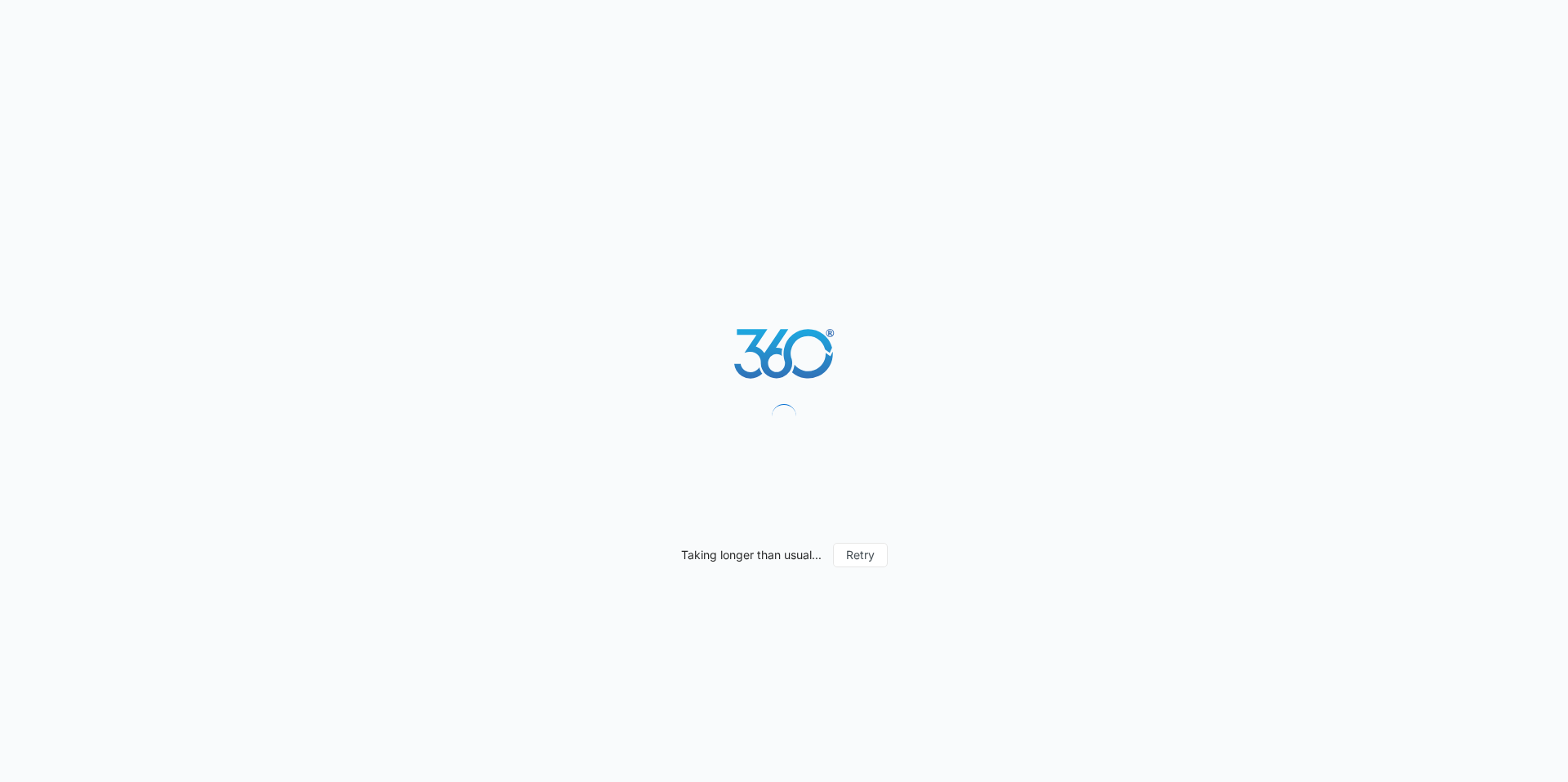 scroll, scrollTop: 0, scrollLeft: 0, axis: both 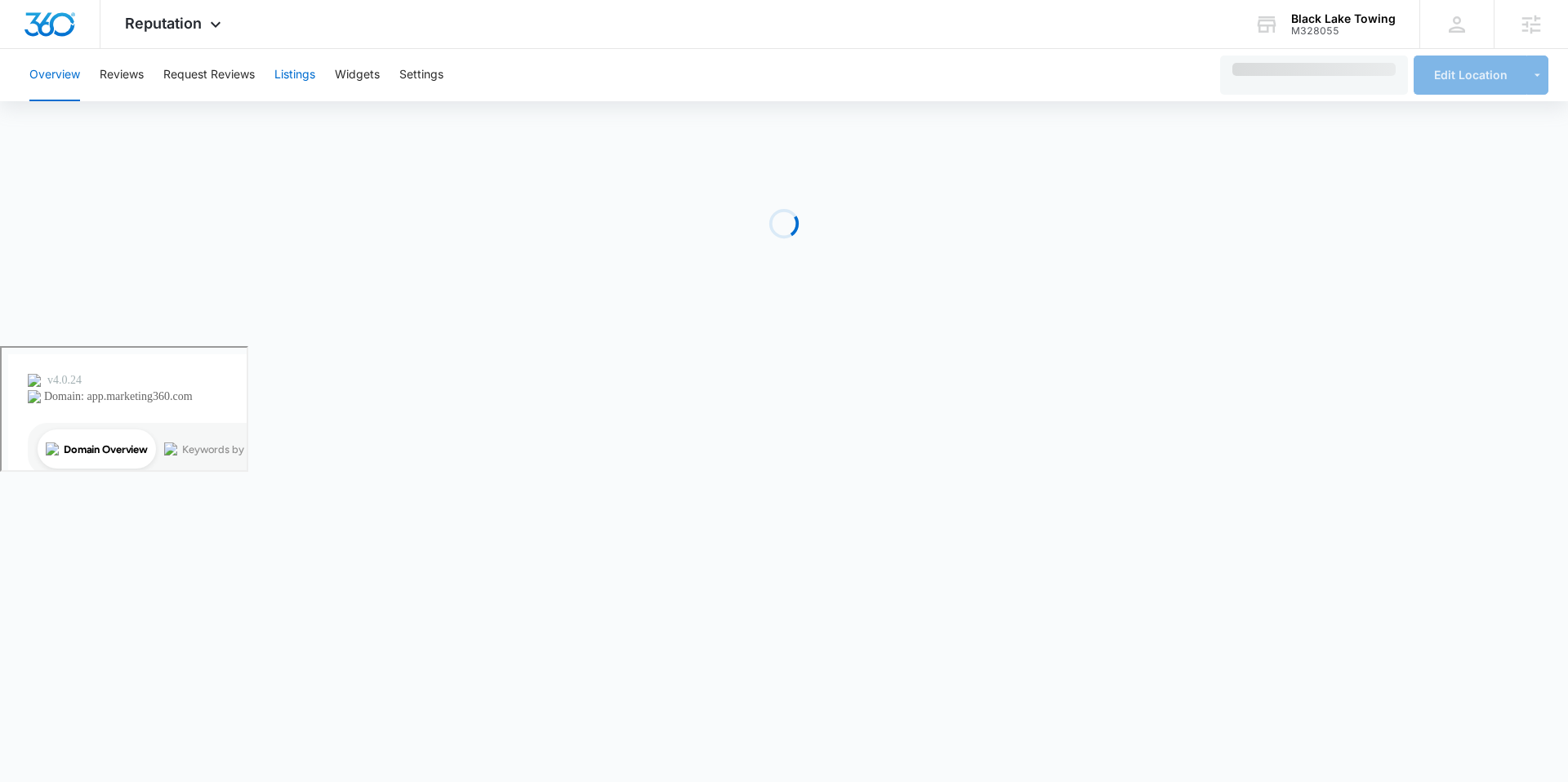 click on "Listings" at bounding box center (295, 75) 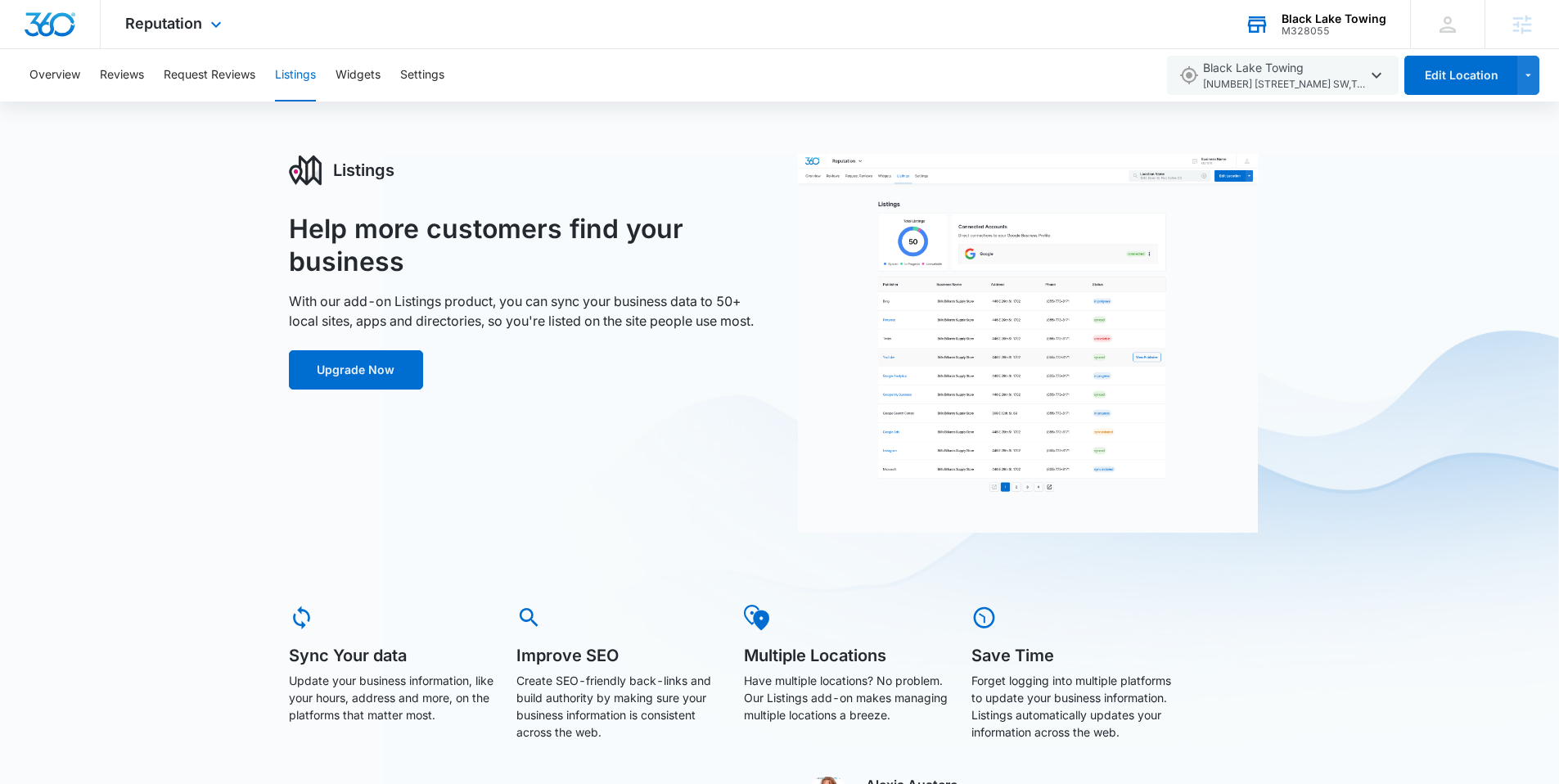 click on "M328055" at bounding box center [1334, 31] 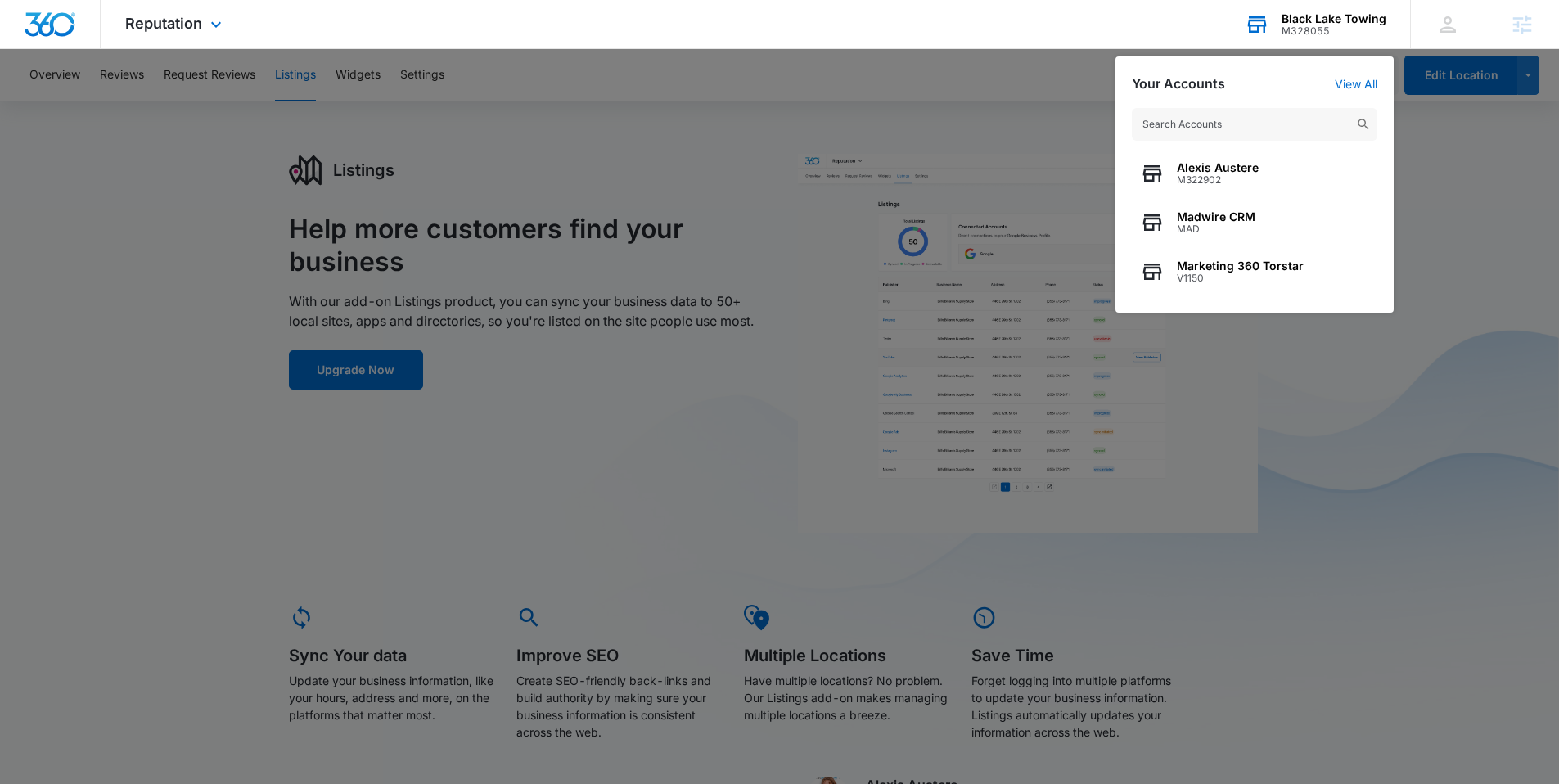 click at bounding box center [1255, 124] 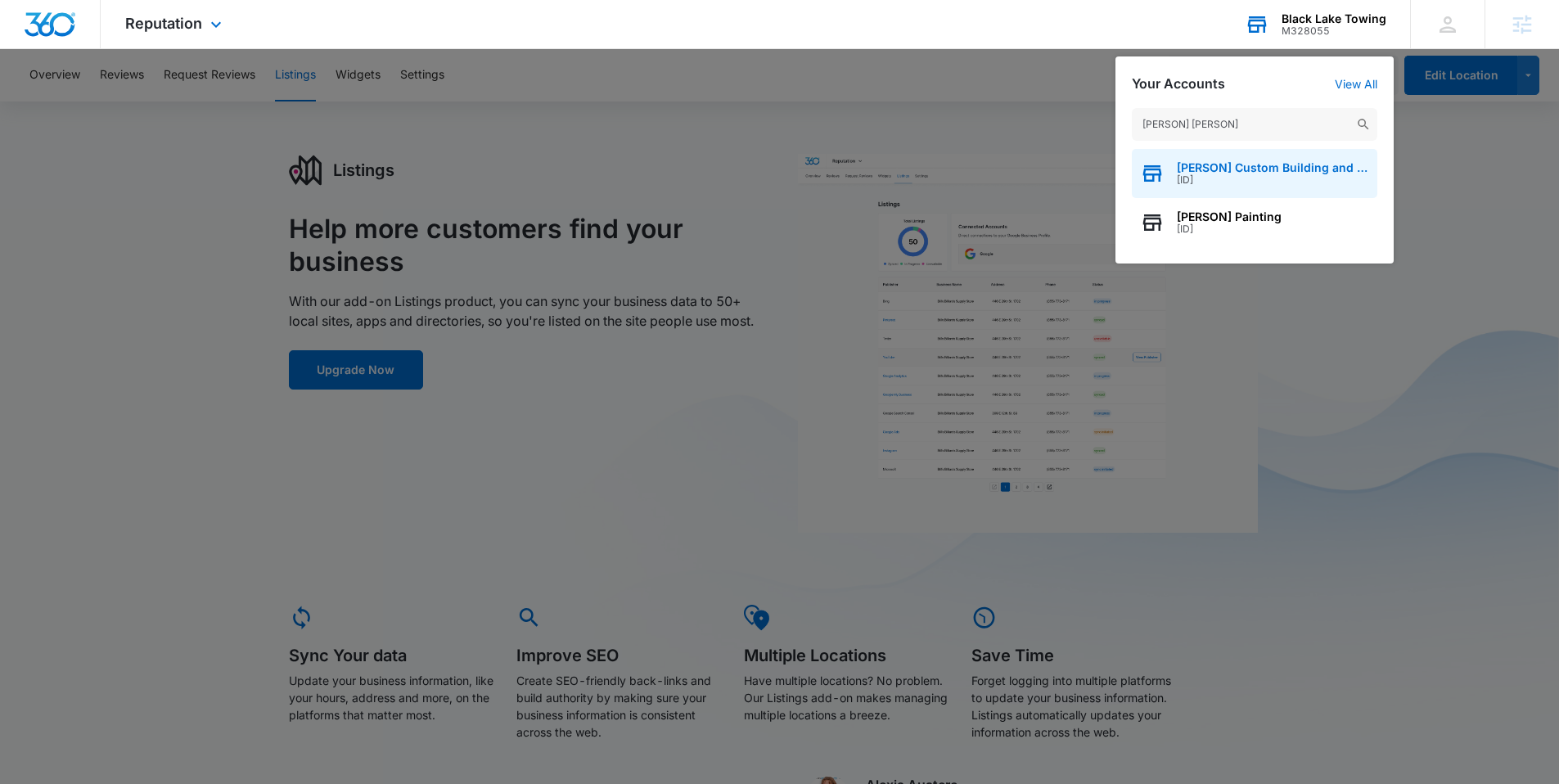 type on "thomas ev" 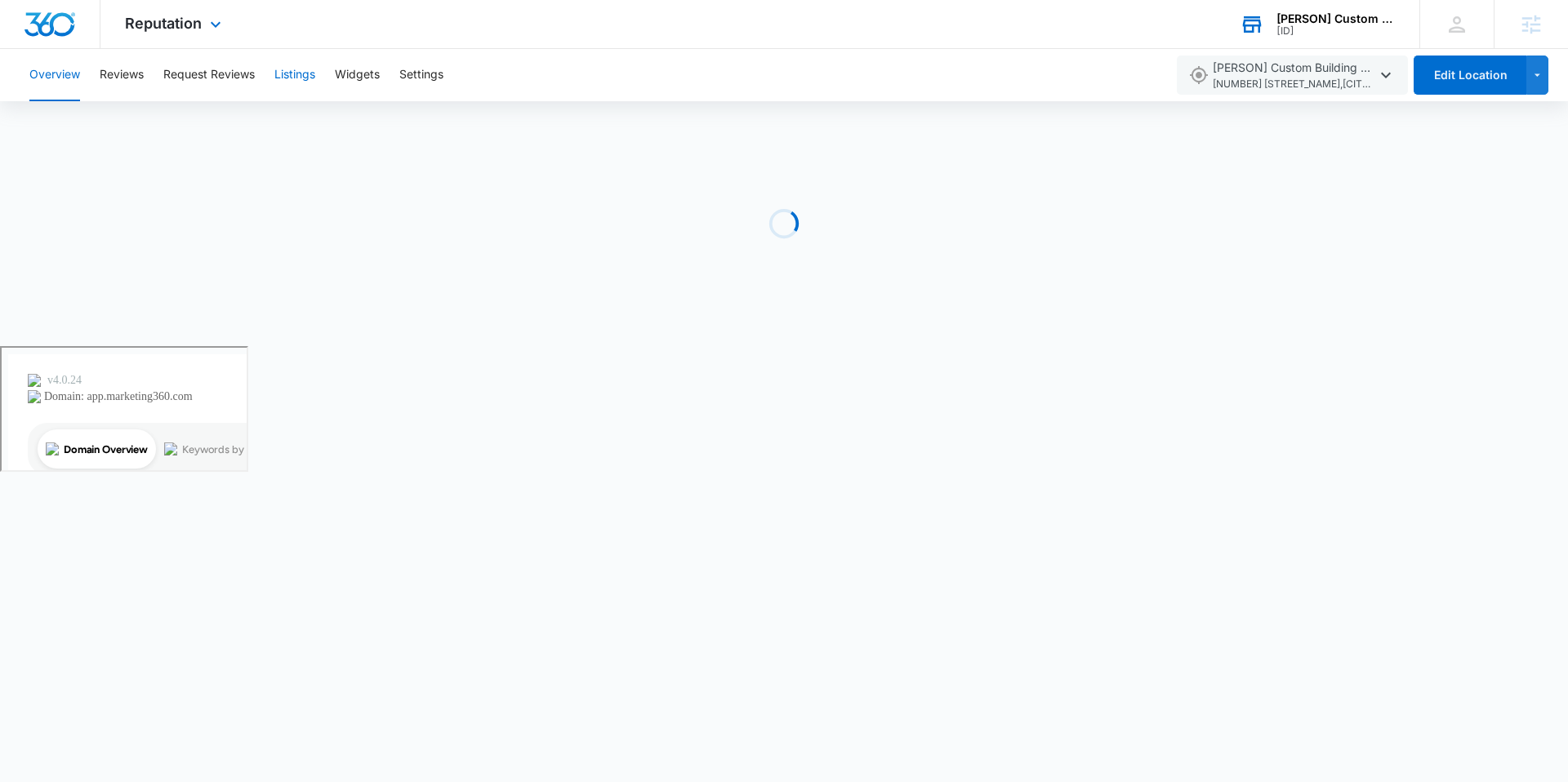 click on "Listings" at bounding box center [295, 75] 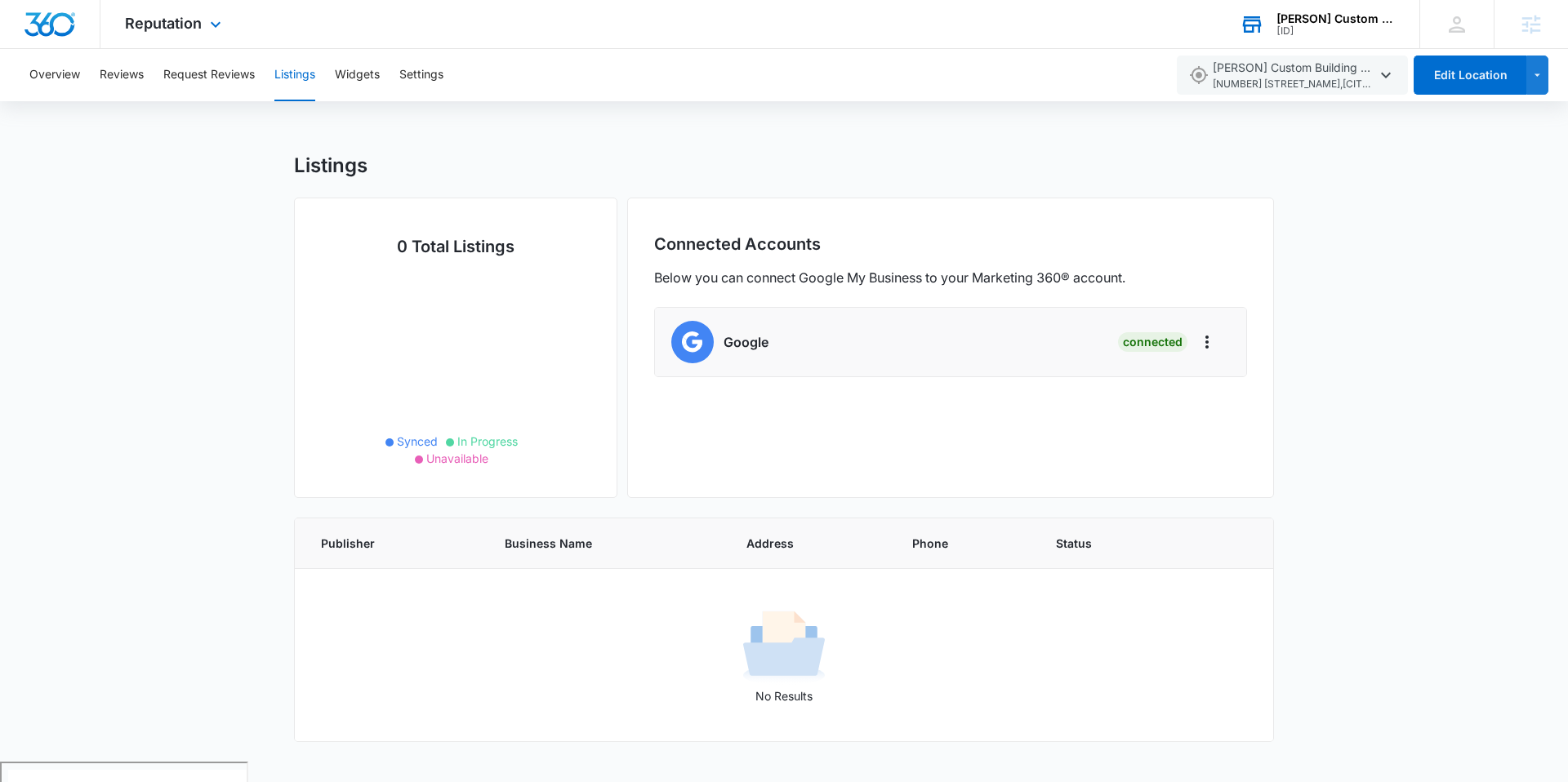 click on "Listings" at bounding box center [295, 75] 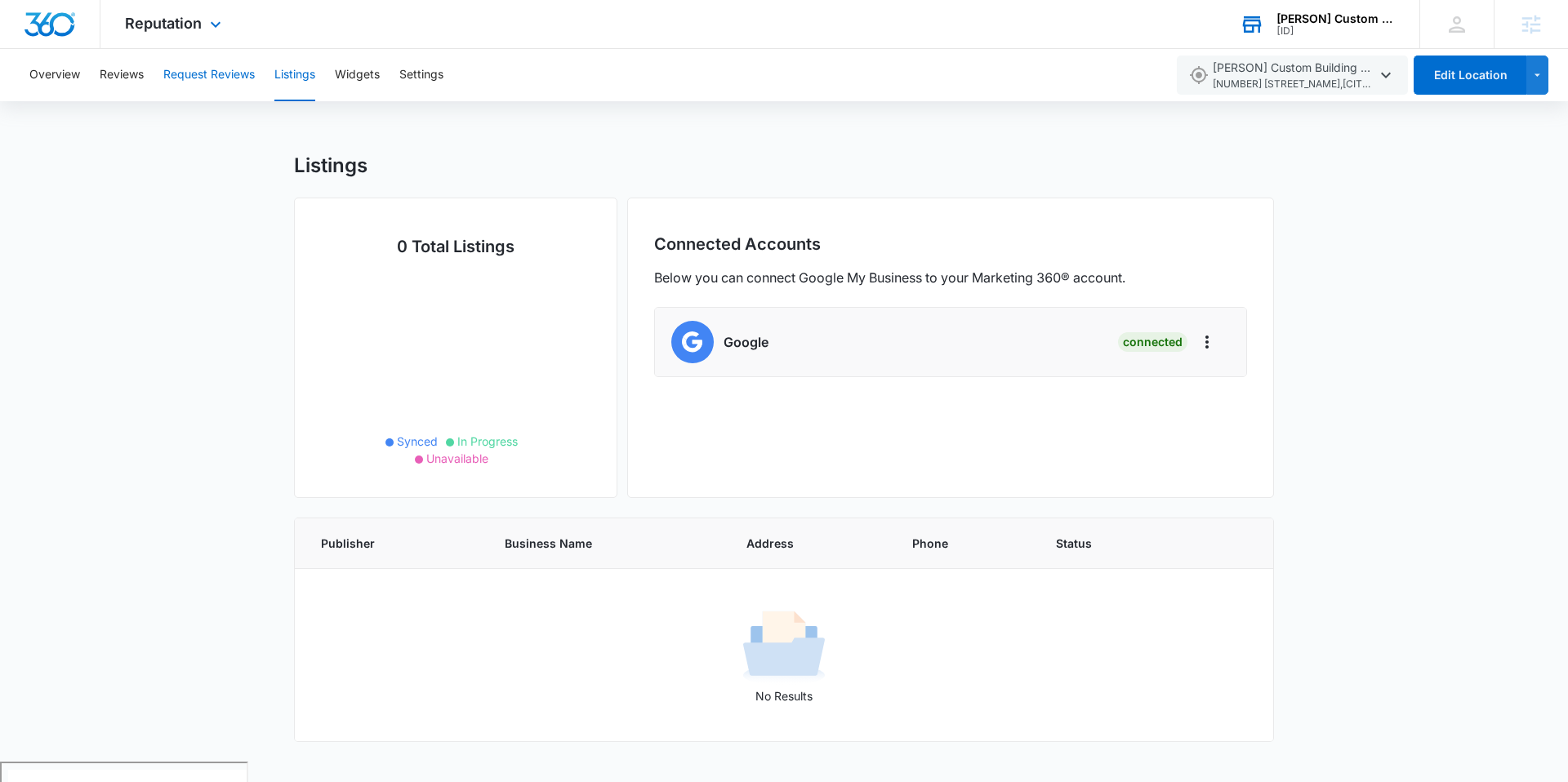 click on "Request Reviews" at bounding box center [209, 75] 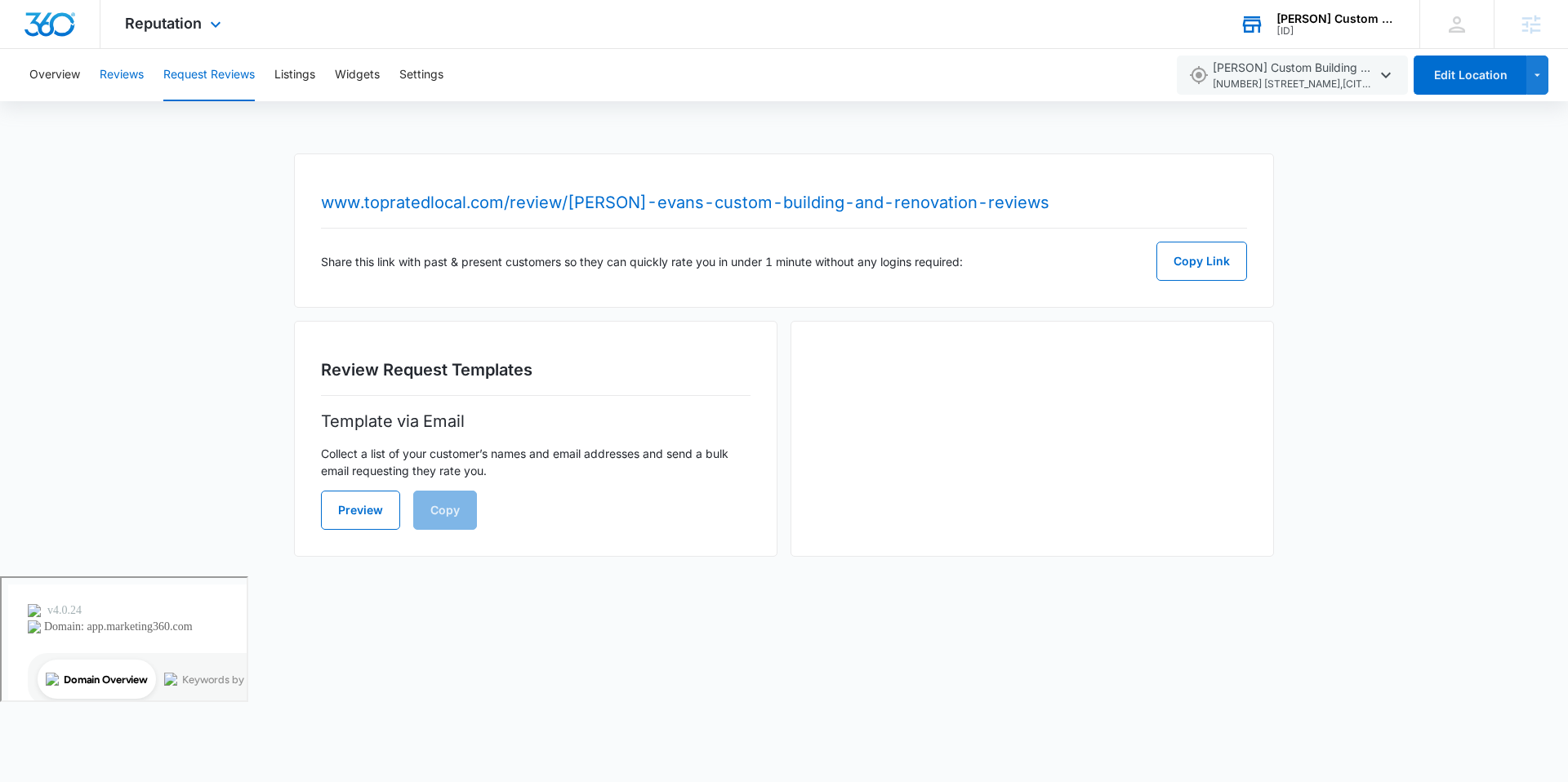 click on "Reviews" at bounding box center [122, 75] 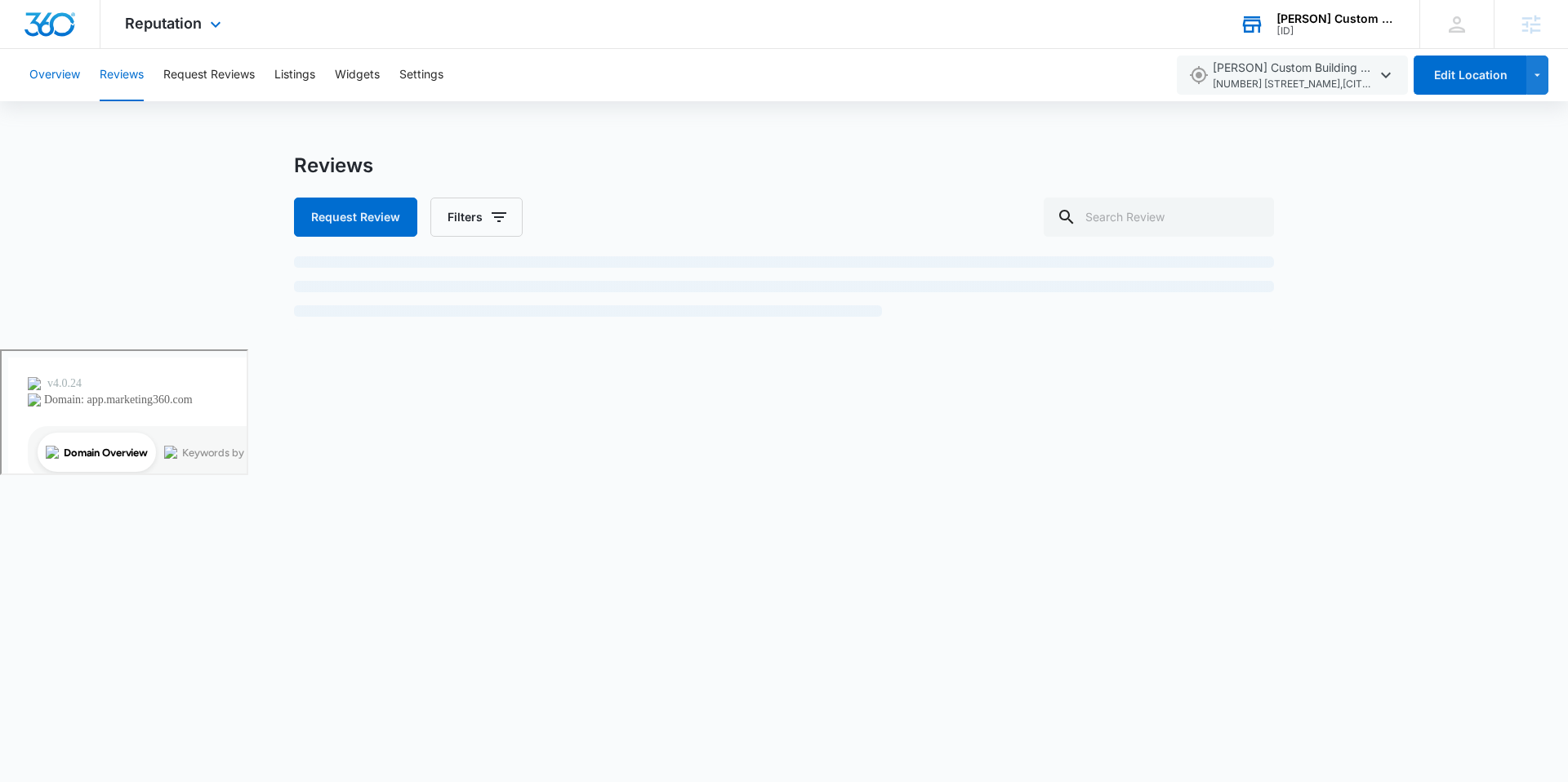 click on "Overview" at bounding box center [55, 75] 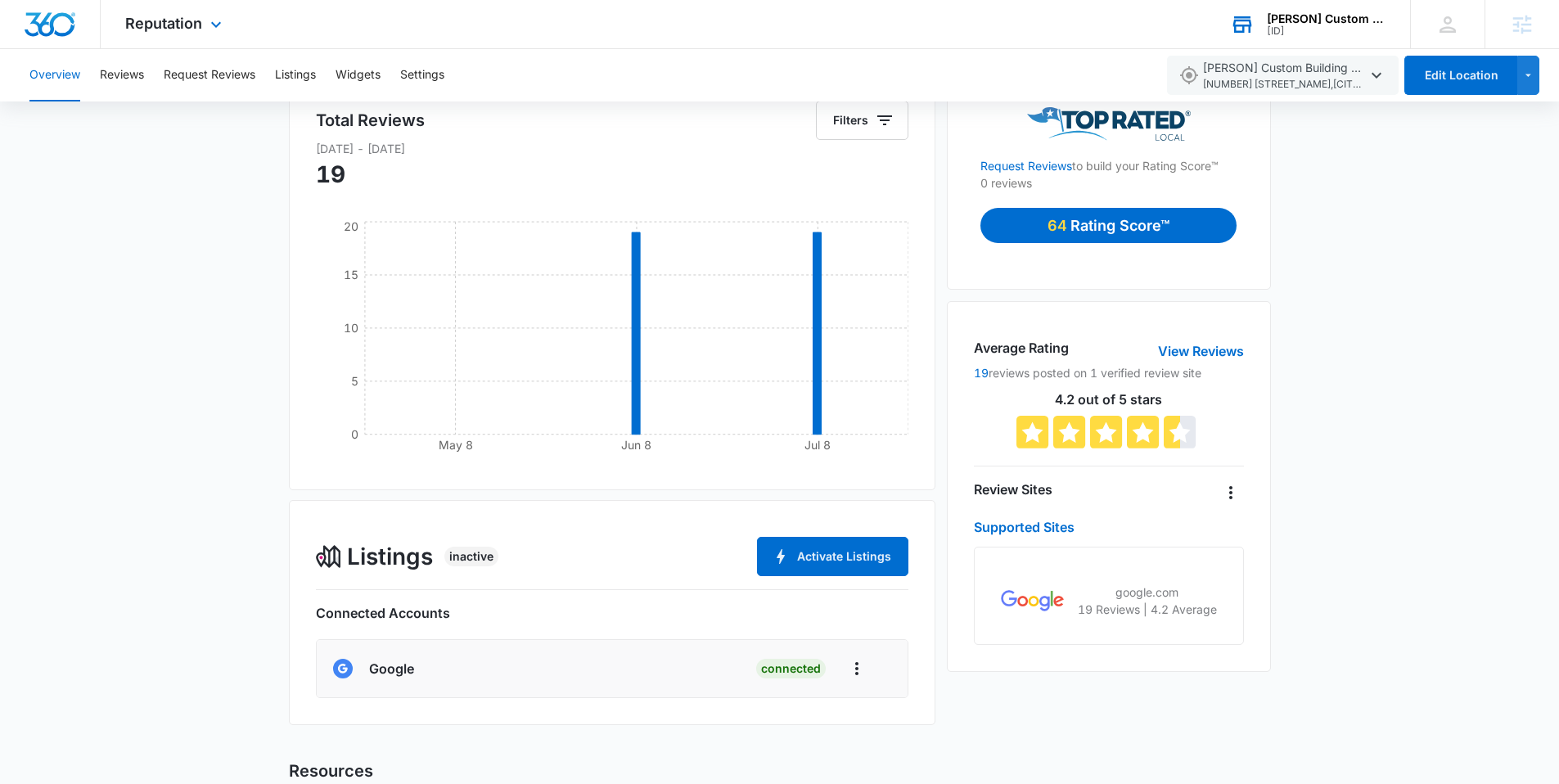 scroll, scrollTop: 0, scrollLeft: 0, axis: both 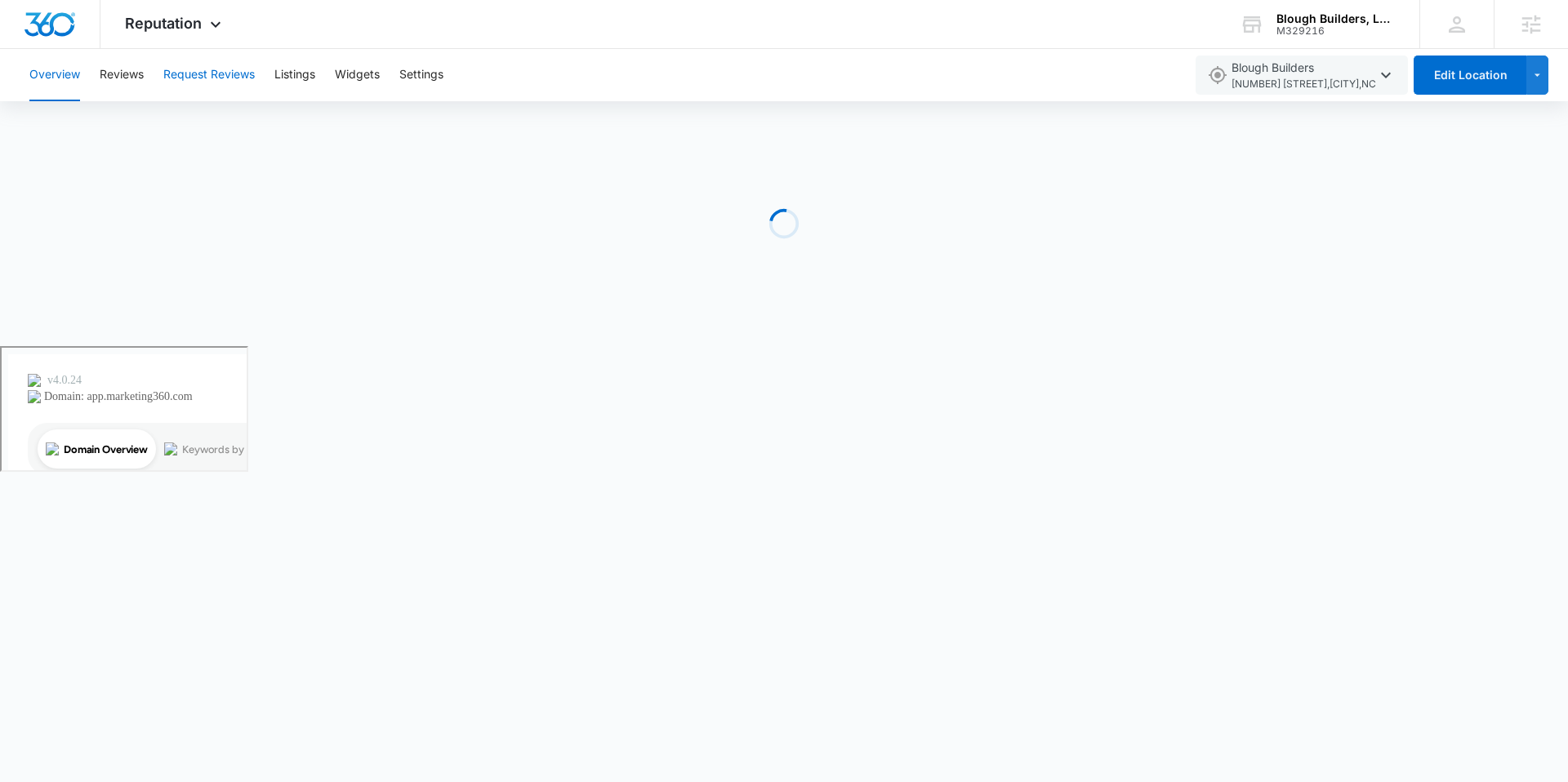 click on "Request Reviews" at bounding box center [209, 75] 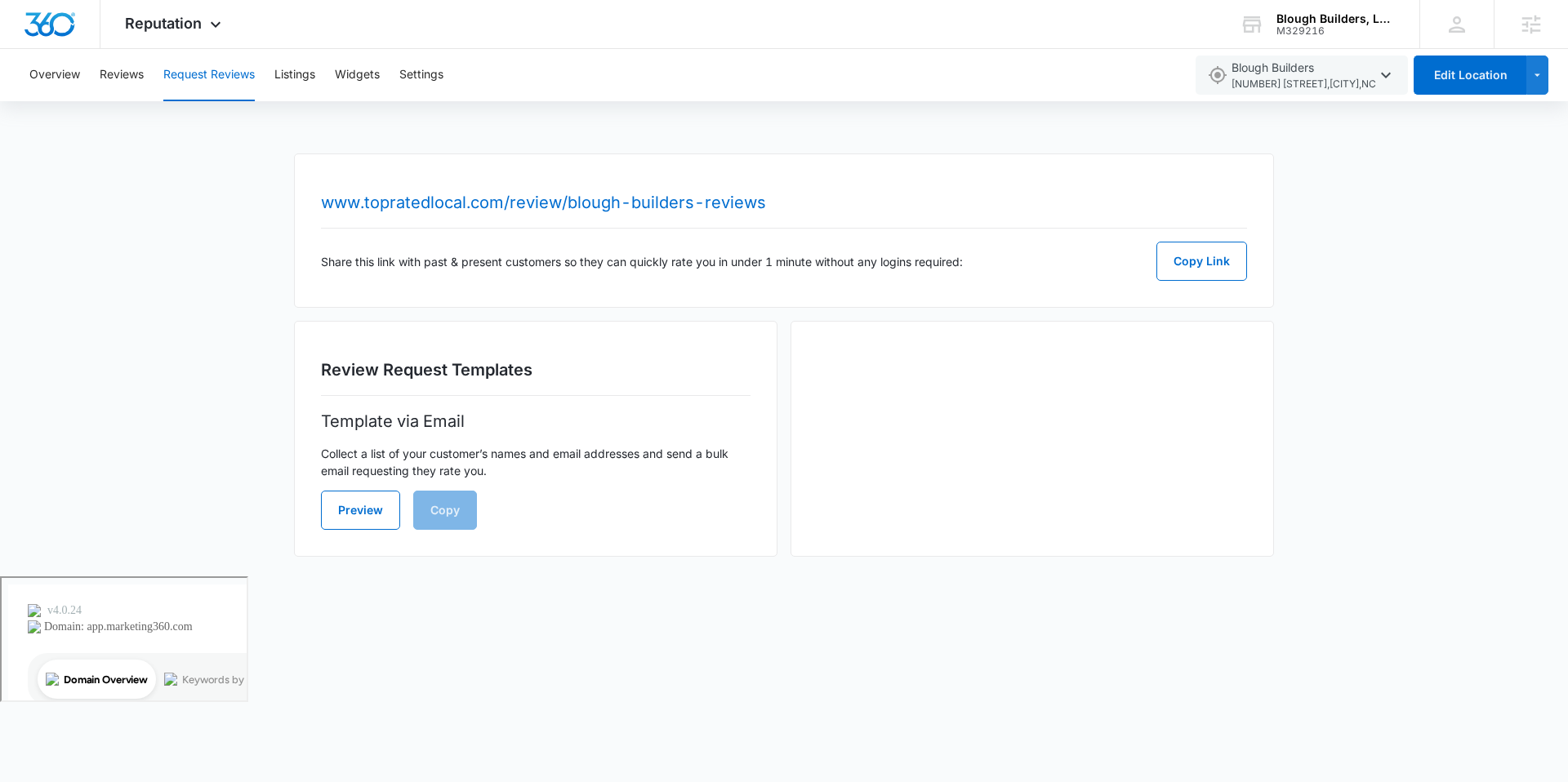 click on "Overview Reviews Request Reviews Listings Widgets Settings" at bounding box center [602, 75] 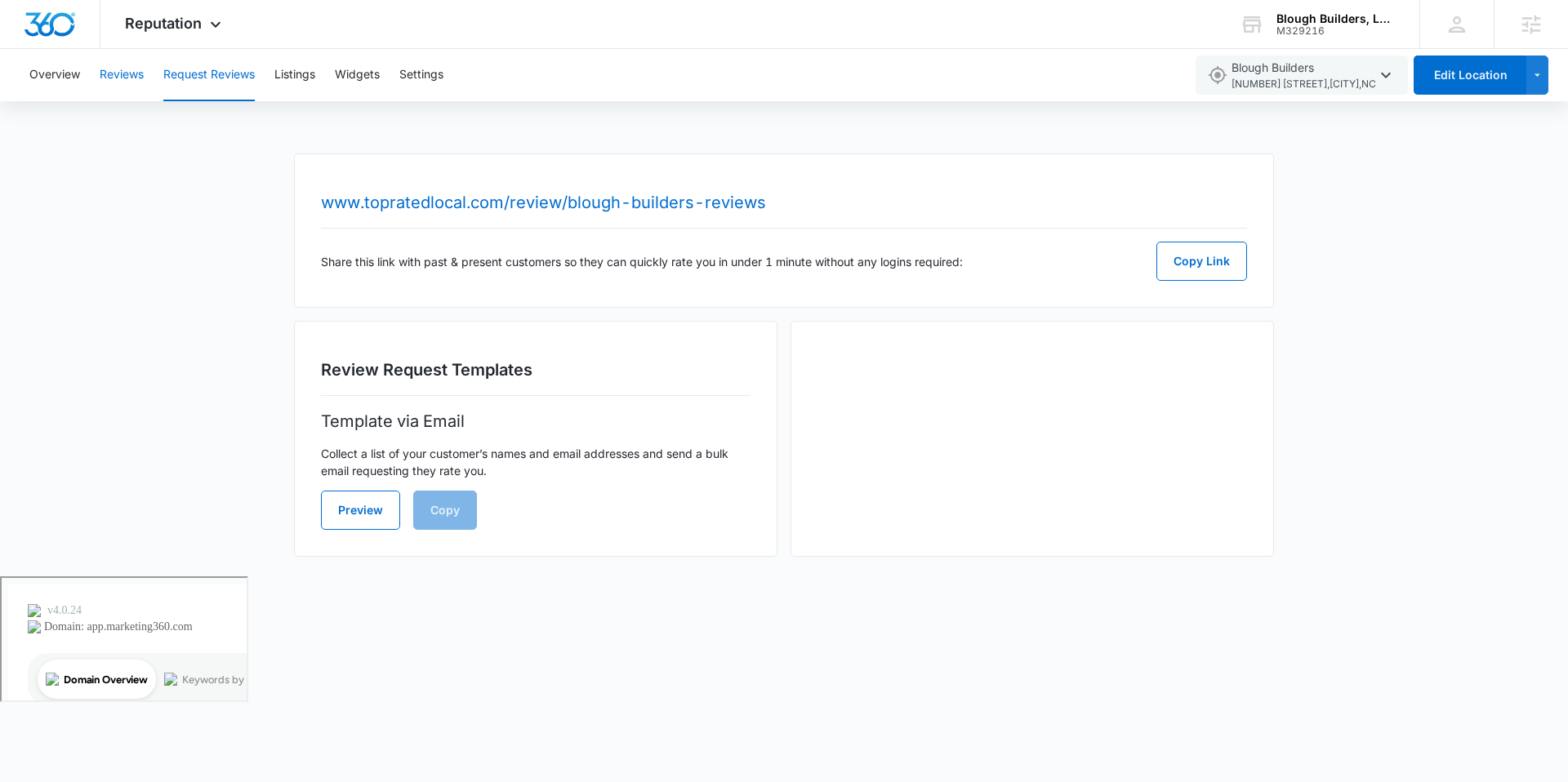 click on "Reviews" at bounding box center [122, 75] 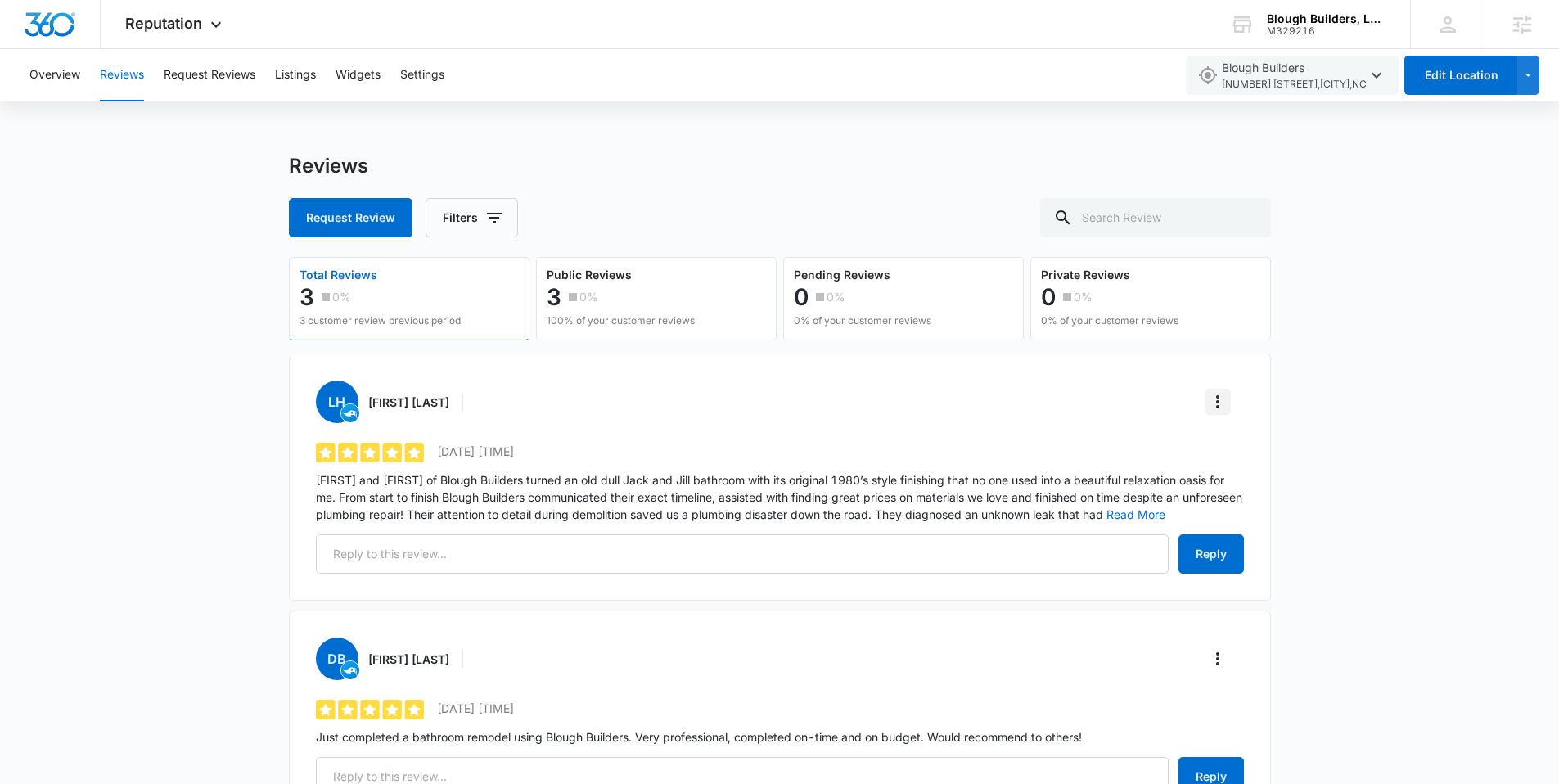 click 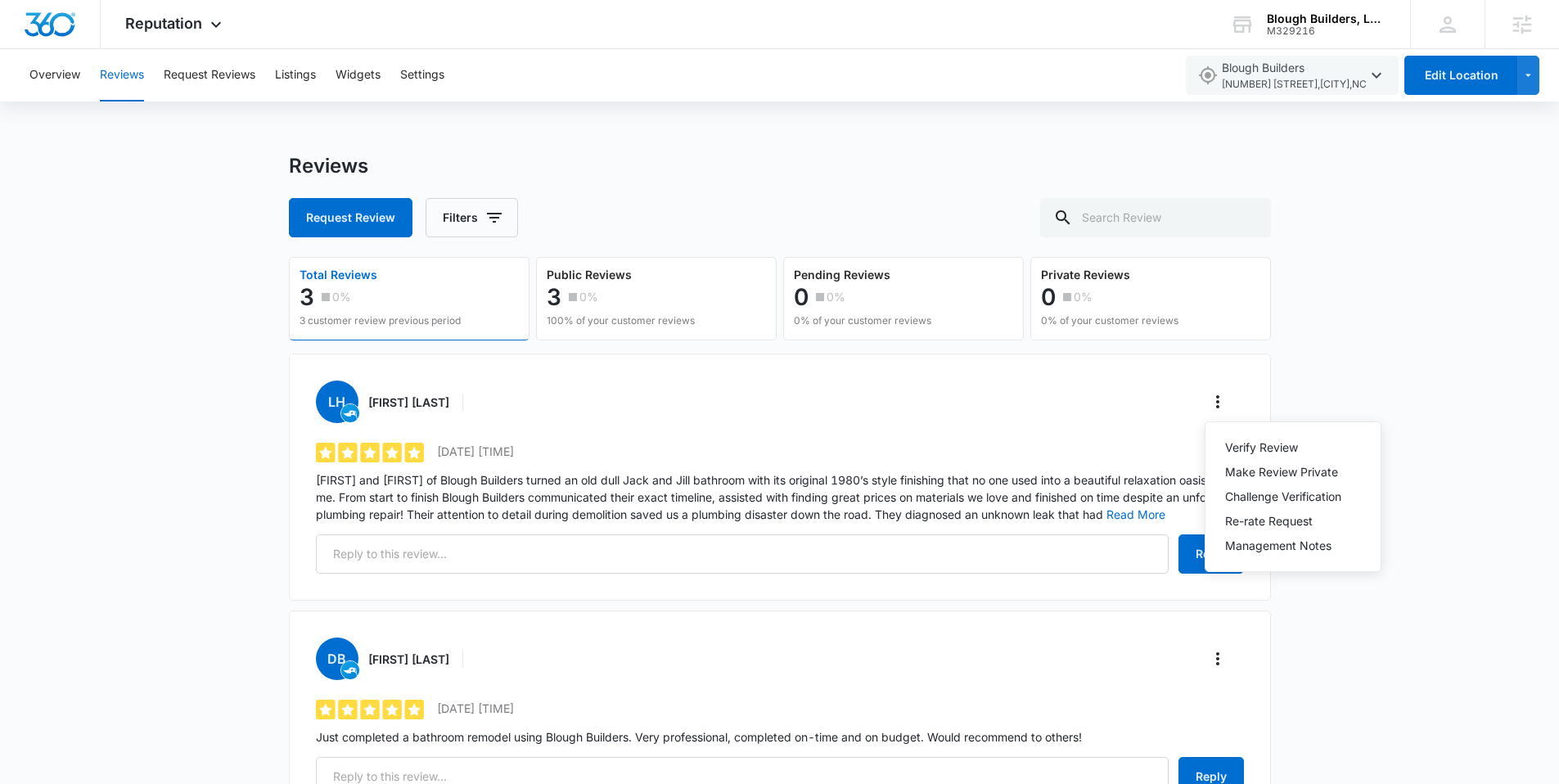 click on "Reviews Request Review Filters Total Reviews 3 0%  3 customer review previous period Public Reviews 3 0%  100% of your customer reviews Pending Reviews 0 0%  0% of your customer reviews Private Reviews 0 0%  0% of your customer reviews LH [FIRST] [LAST] Verify Review Make Review Private Challenge Verification Re-rate Request Management Notes 5  out of 5 [DATE] [TIME] [FIRST] and [FIRST] of Blough Builders turned an old dull Jack and Jill bathroom with its original 1980’s style finishing that no one used into a beautiful relaxation oasis for me. From start to finish Blough Builders communicated their exact timeline, assisted with finding great prices on materials we love and finished on time despite an unforeseen plumbing repair! Their attention to detail during demolition saved us a plumbing disaster down the road. They diagnosed an unknown leak that had   Read More Reply DB [FIRST] [LAST] 5  out of 5 [DATE] [TIME] Reply EG [FIRST] [LAST] 5  out of 5 [DATE] [TIME]   Read More Reply Showing   1-3   of" at bounding box center [779, 660] 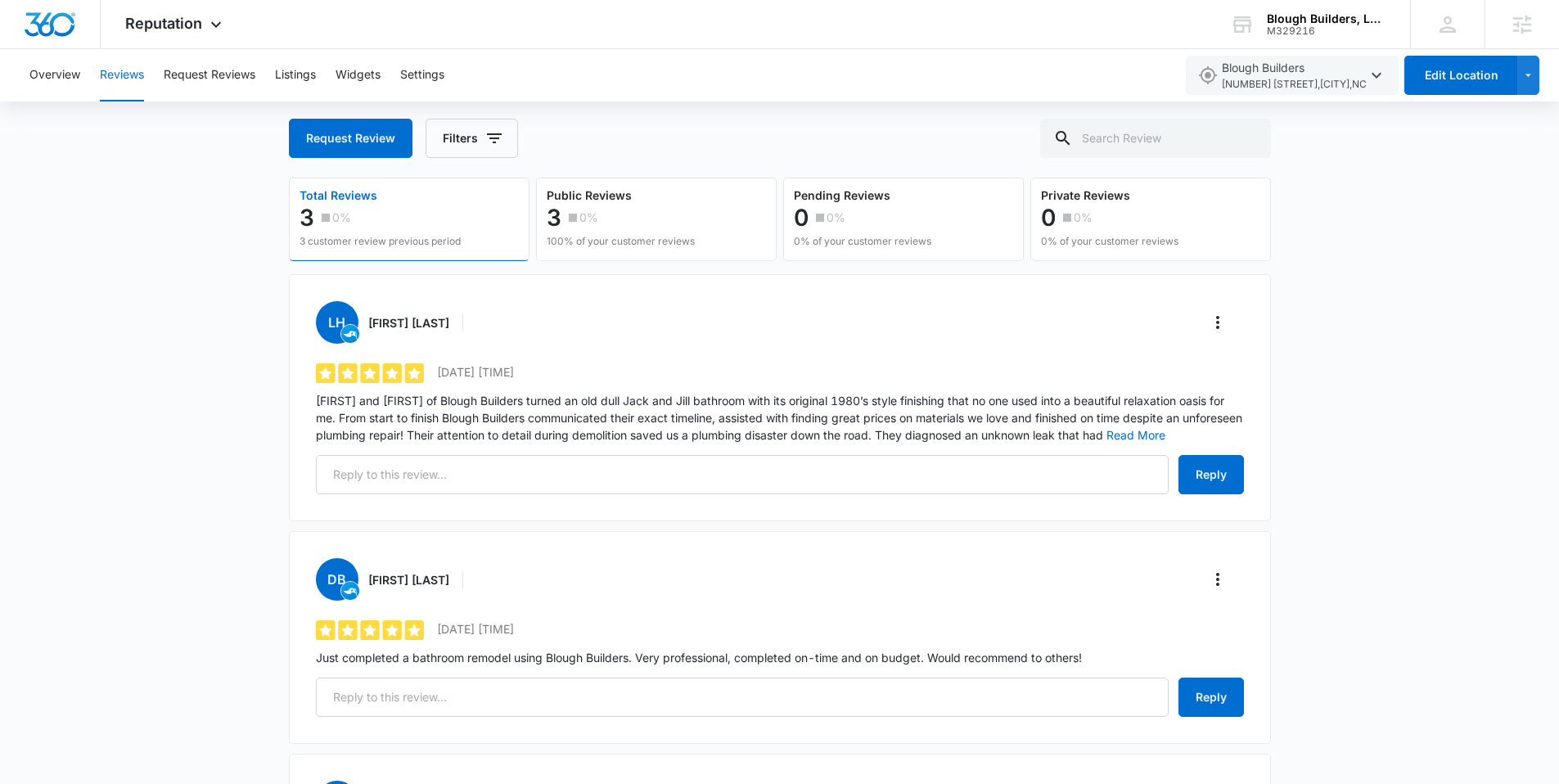 scroll, scrollTop: 99, scrollLeft: 0, axis: vertical 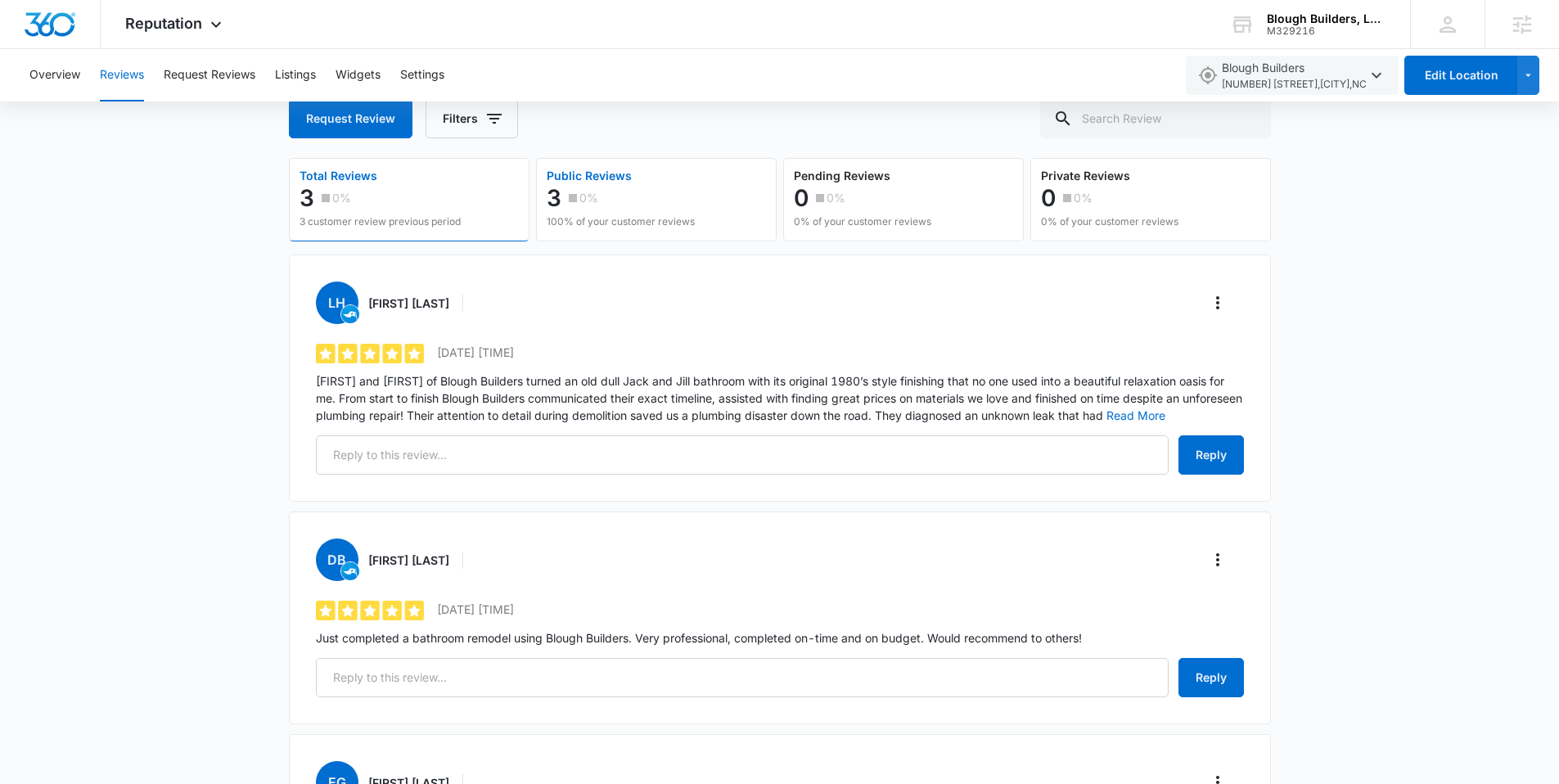 click on "Public Reviews" at bounding box center (620, 176) 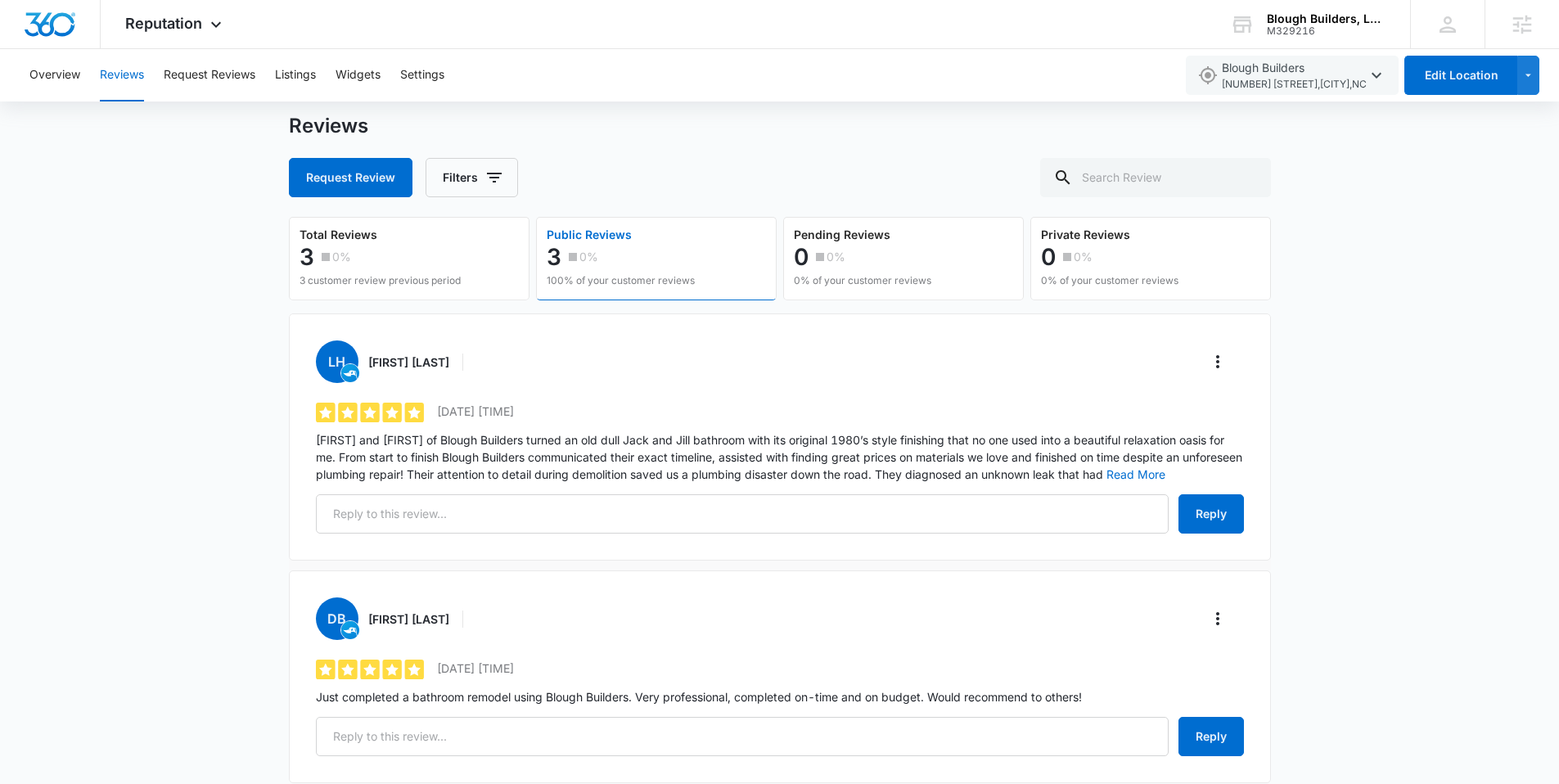scroll, scrollTop: 0, scrollLeft: 0, axis: both 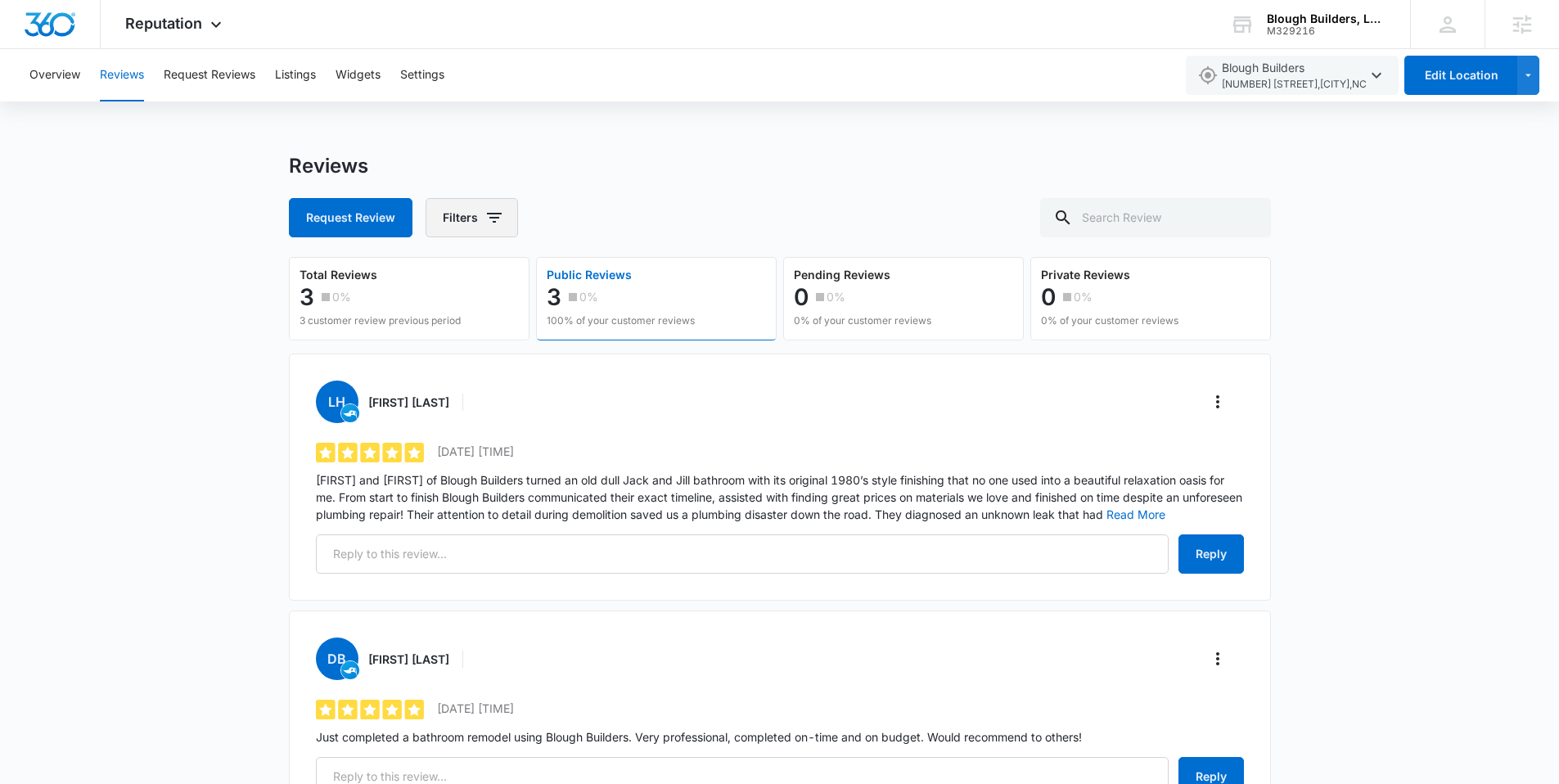 click on "Filters" at bounding box center (471, 218) 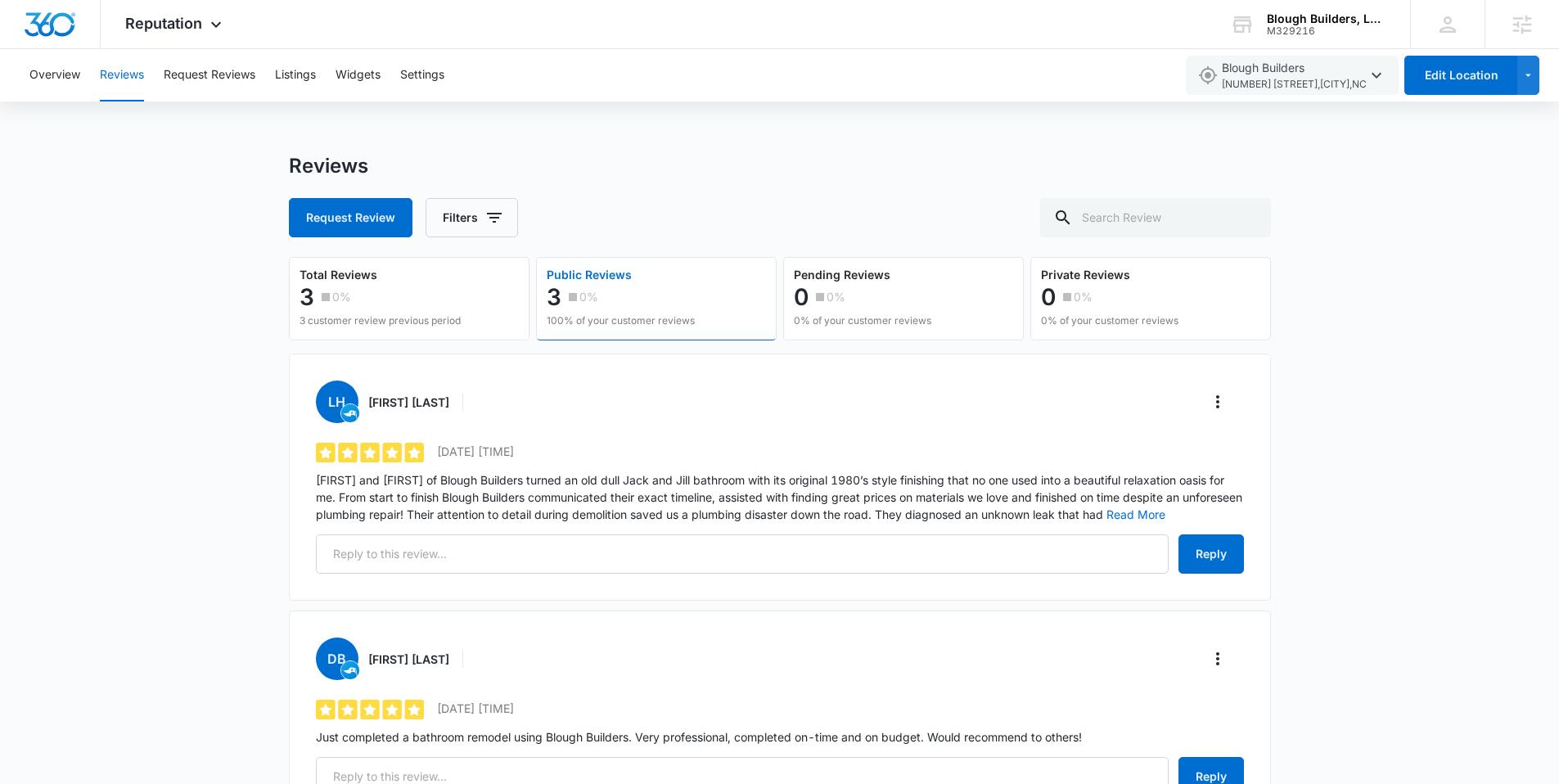 click on "Reviews" at bounding box center (780, 166) 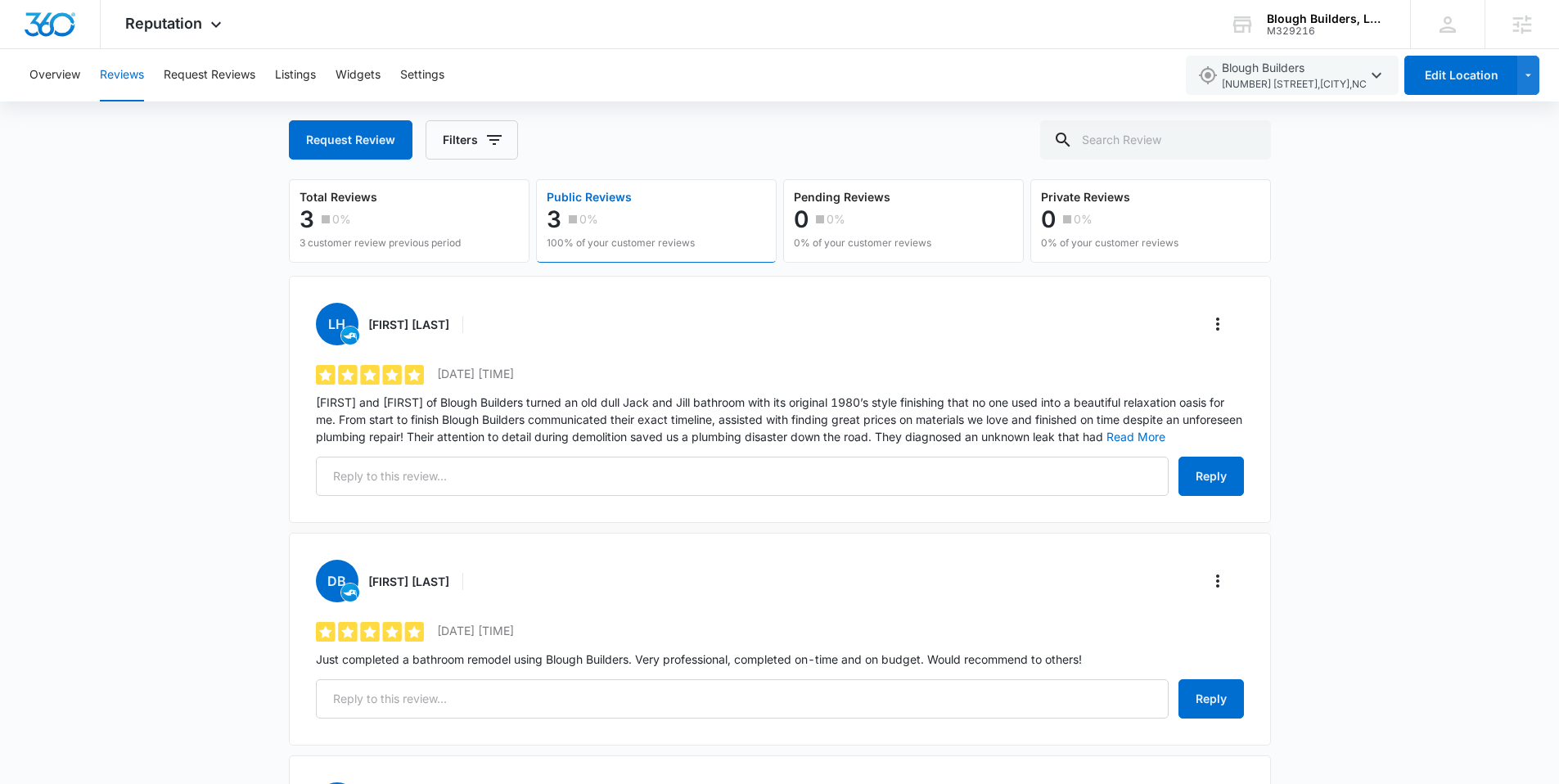 scroll, scrollTop: 105, scrollLeft: 0, axis: vertical 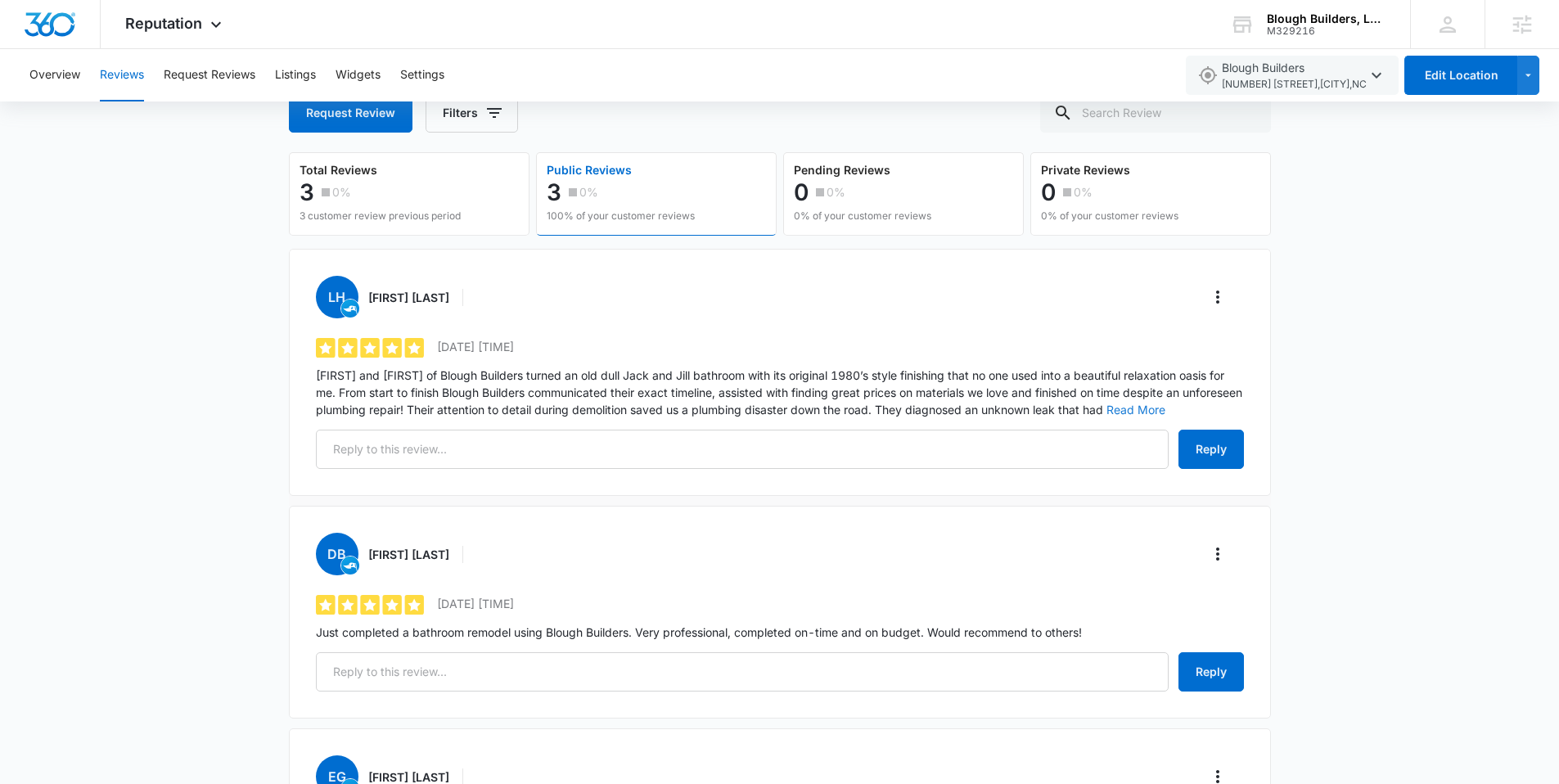 click on "Read More" at bounding box center [1136, 410] 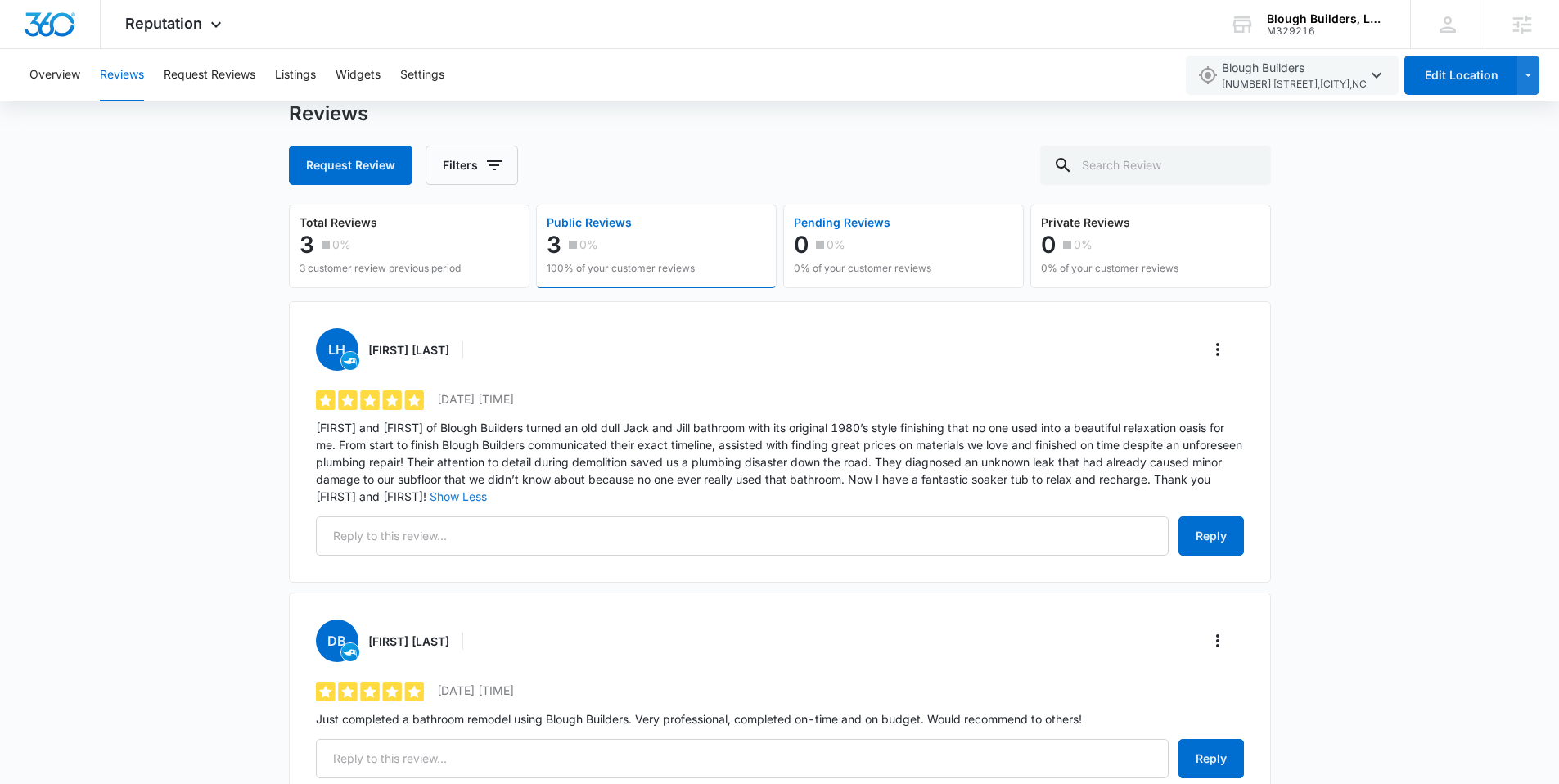 scroll, scrollTop: 0, scrollLeft: 0, axis: both 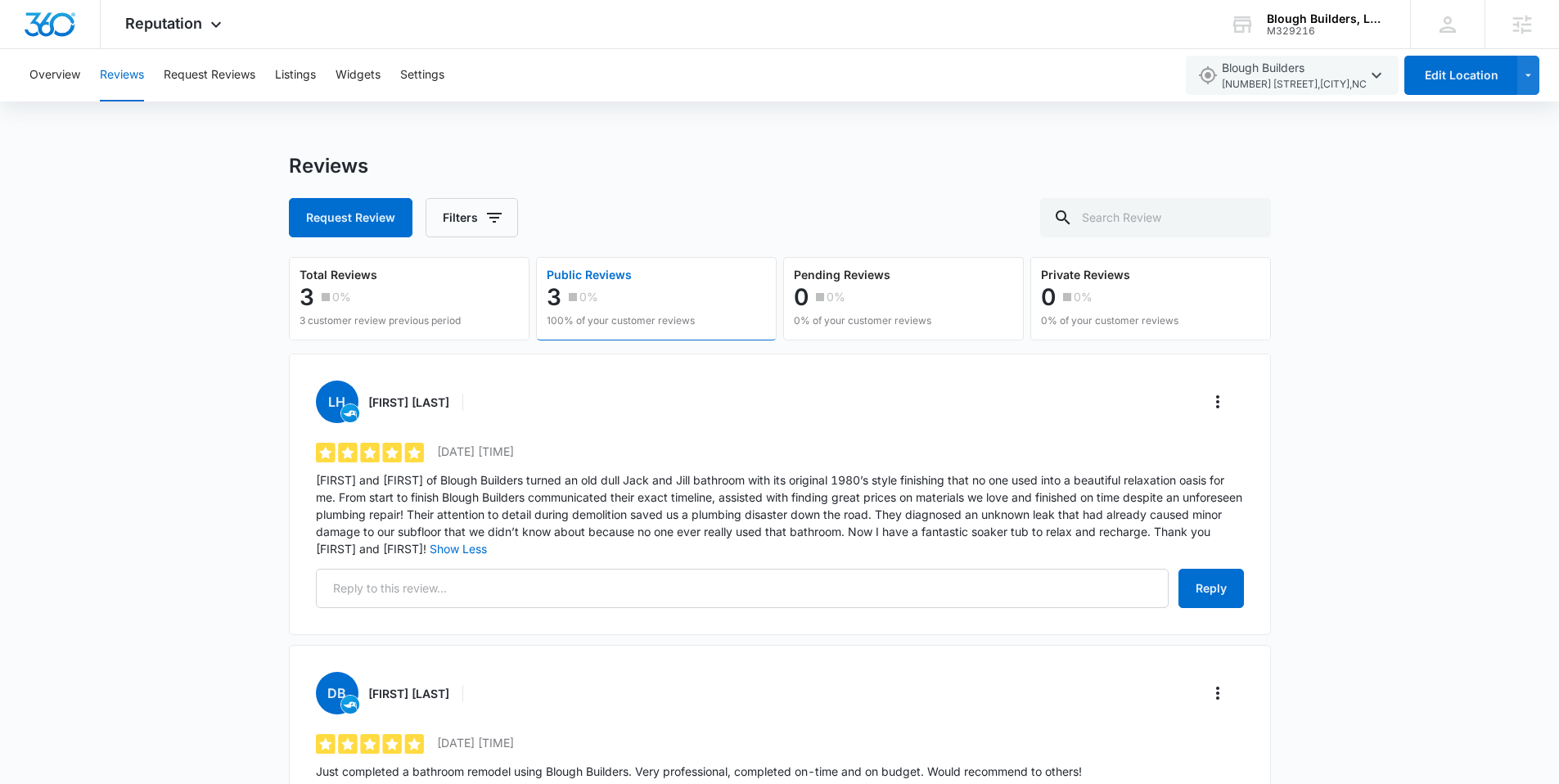 click on "Reviews Request Review Filters Total Reviews 3 0%  3 customer review previous period Public Reviews 3 0%  100% of your customer reviews Pending Reviews 0 0%  0% of your customer reviews Private Reviews 0 0%  0% of your customer reviews LH [FIRST] [LAST] 5  out of 5 [DATE] [TIME] [FIRST] and [FIRST] of Blough Builders turned an old dull Jack and Jill bathroom with its original 1980’s style finishing that no one used into a beautiful relaxation oasis for me. From start to finish Blough Builders communicated their exact timeline, assisted with finding great prices on materials we love and finished on time despite an unforeseen plumbing repair! Their attention to detail during demolition saved us a plumbing disaster down the road. They diagnosed an unknown leak that had already caused minor damage to our subfloor that we didn’t know about because no one ever really used that bathroom.  Now I have a fantastic soaker tub to relax and recharge. Thank you [FIRST] and [FIRST]!   Show Less Reply DB [FIRST] [LAST] 5" at bounding box center [779, 678] 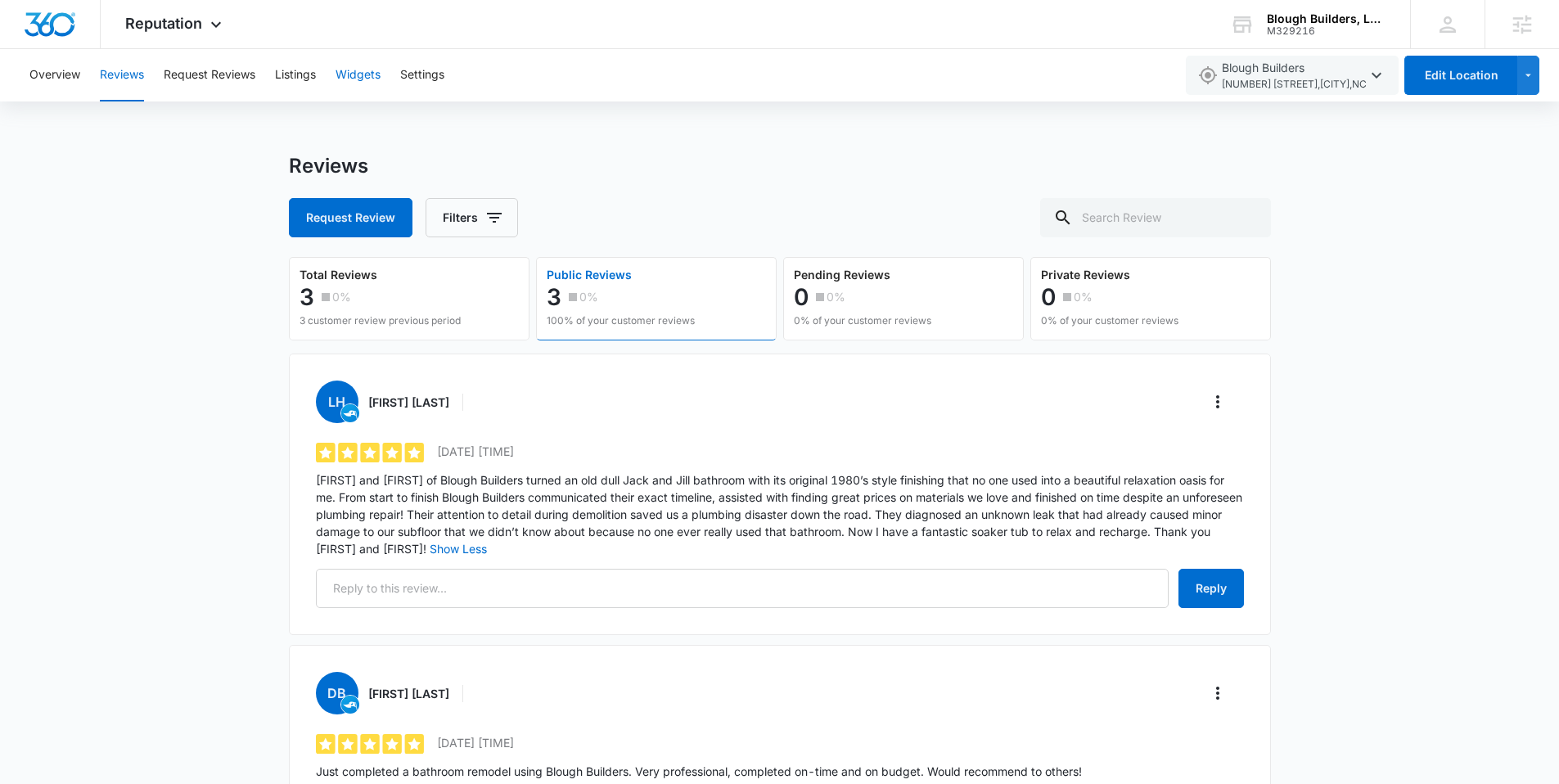 click on "Widgets" at bounding box center (358, 75) 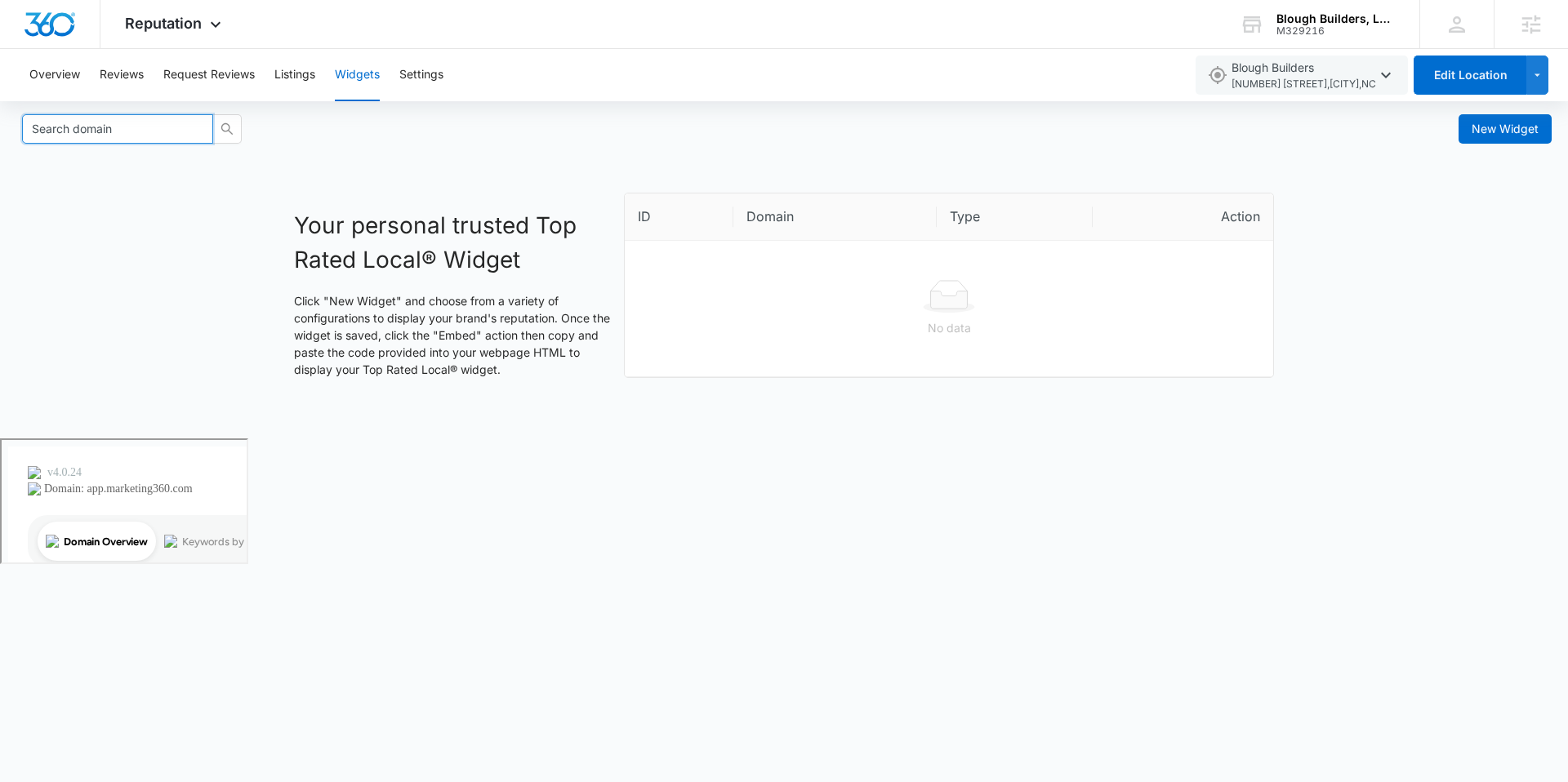 click at bounding box center [118, 129] 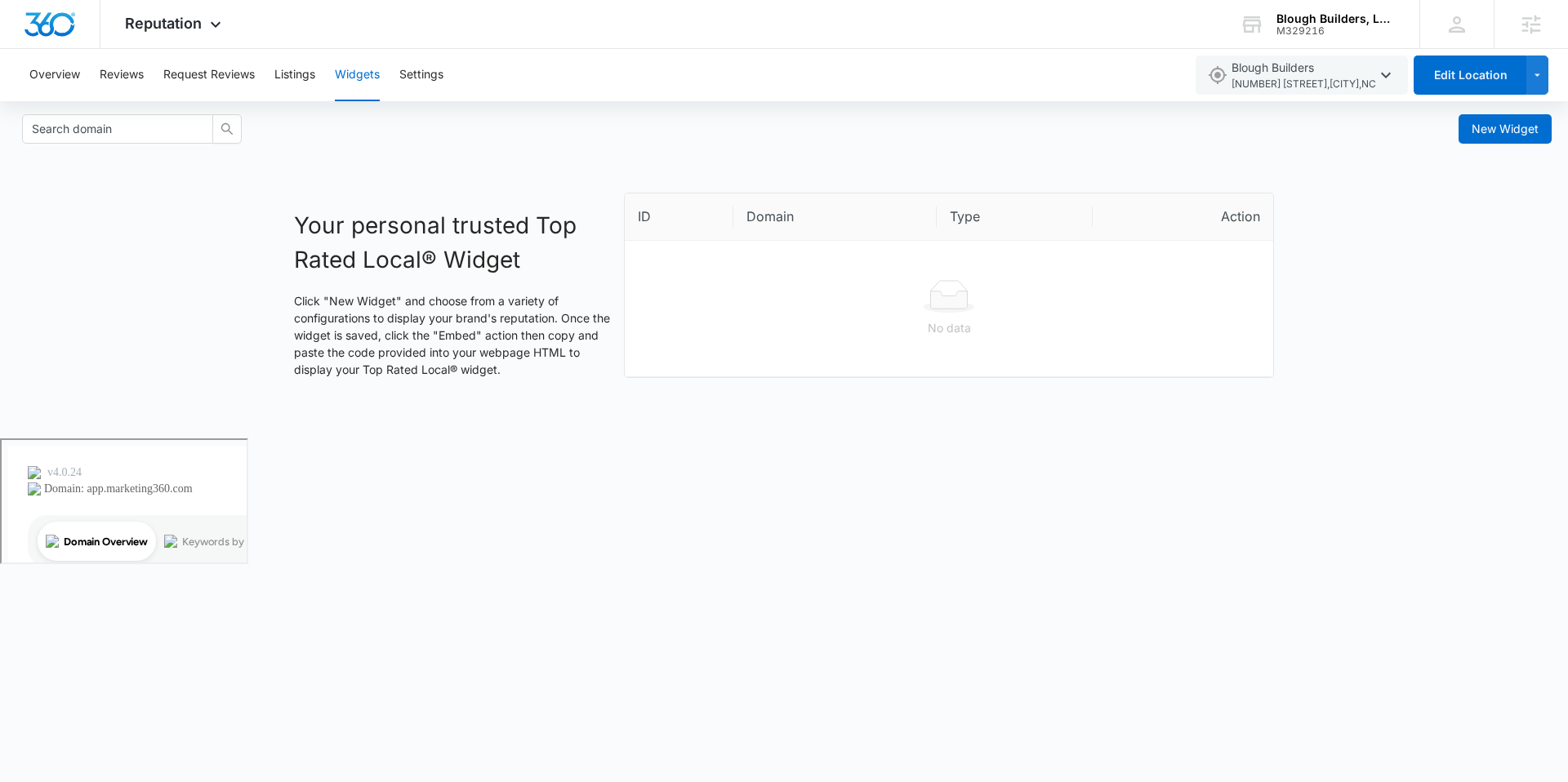click on "New Widget Your personal trusted Top Rated Local® Widget Click "New Widget" and choose from a variety of configurations to display your brand's reputation. Once the widget is saved, click the "Embed" action then copy and paste the code provided into your webpage HTML to display your Top Rated Local® widget. ID Domain Type Action No data" at bounding box center (784, 245) 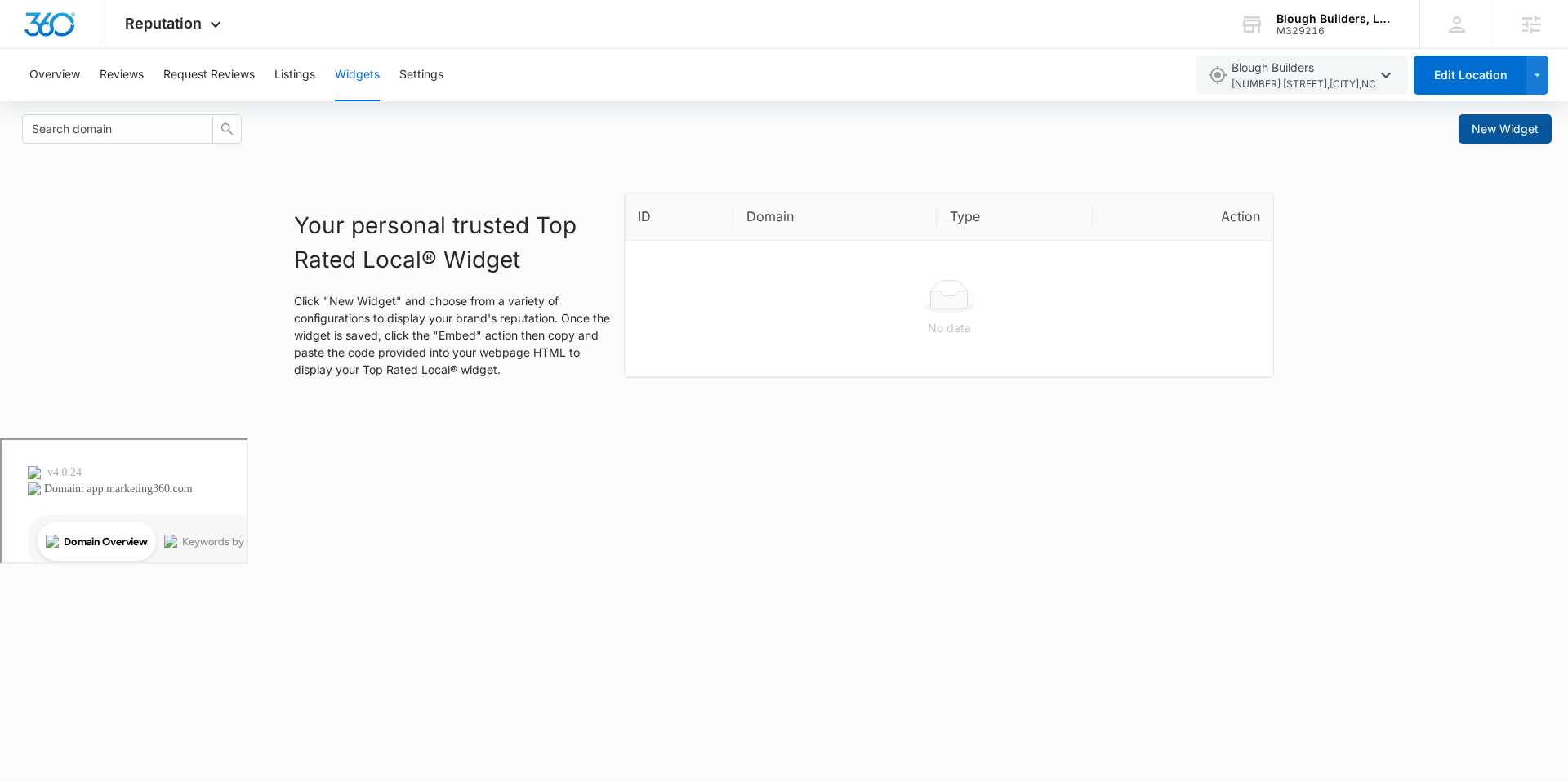 click on "New Widget" at bounding box center (1505, 129) 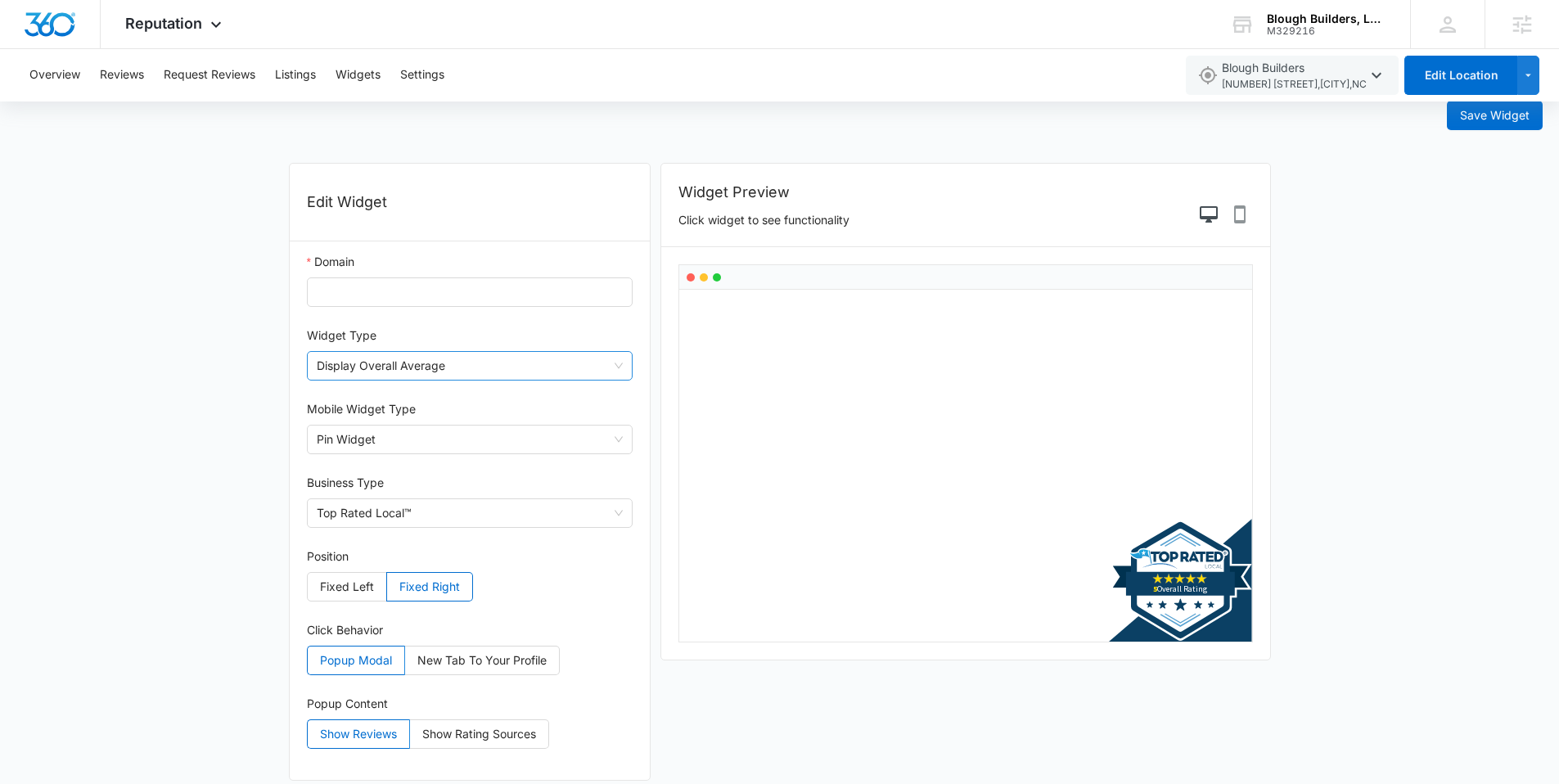 scroll, scrollTop: 27, scrollLeft: 0, axis: vertical 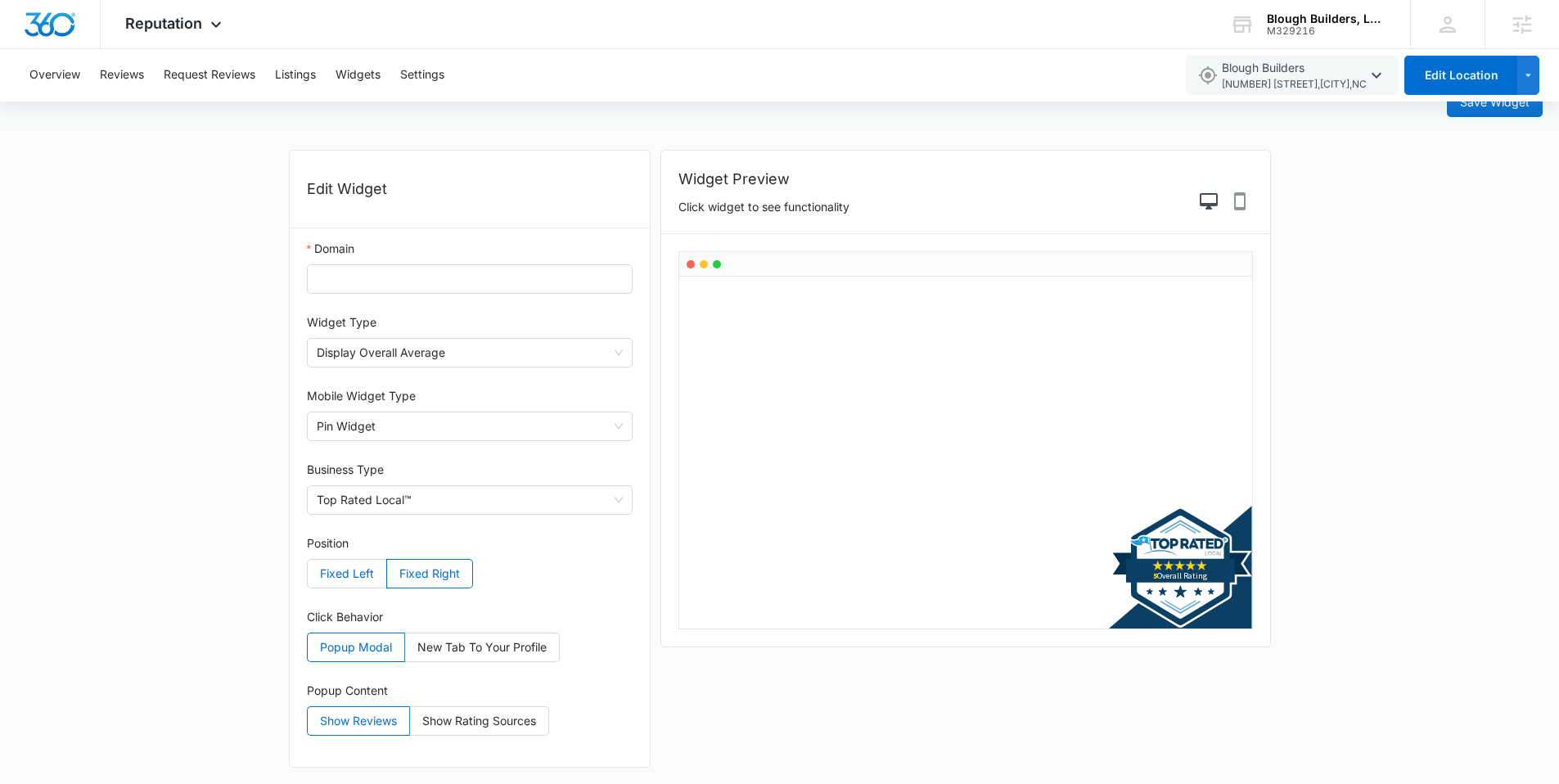 click on "Fixed Left" at bounding box center (347, 573) 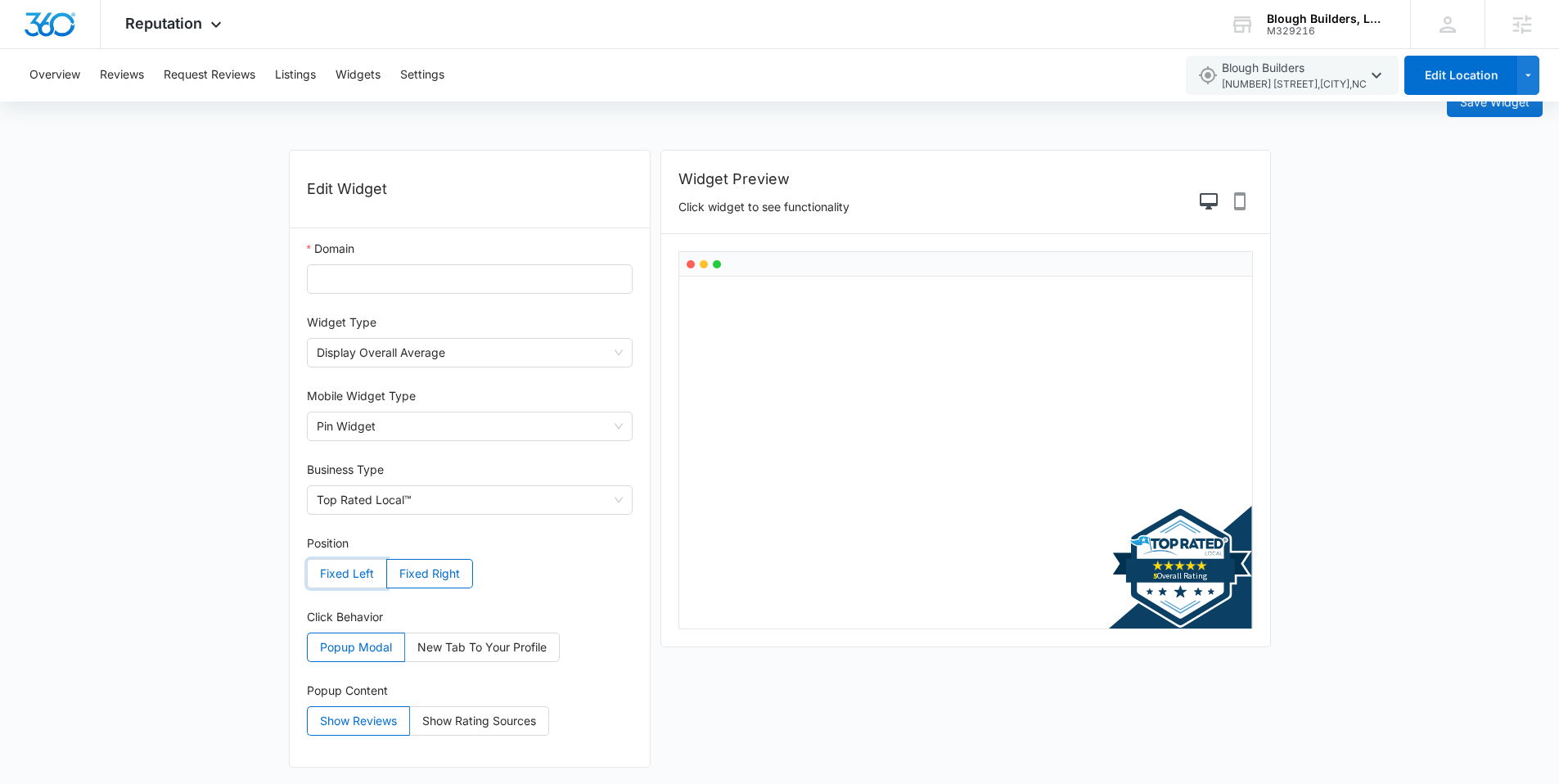 click on "Fixed Left" at bounding box center [308, 578] 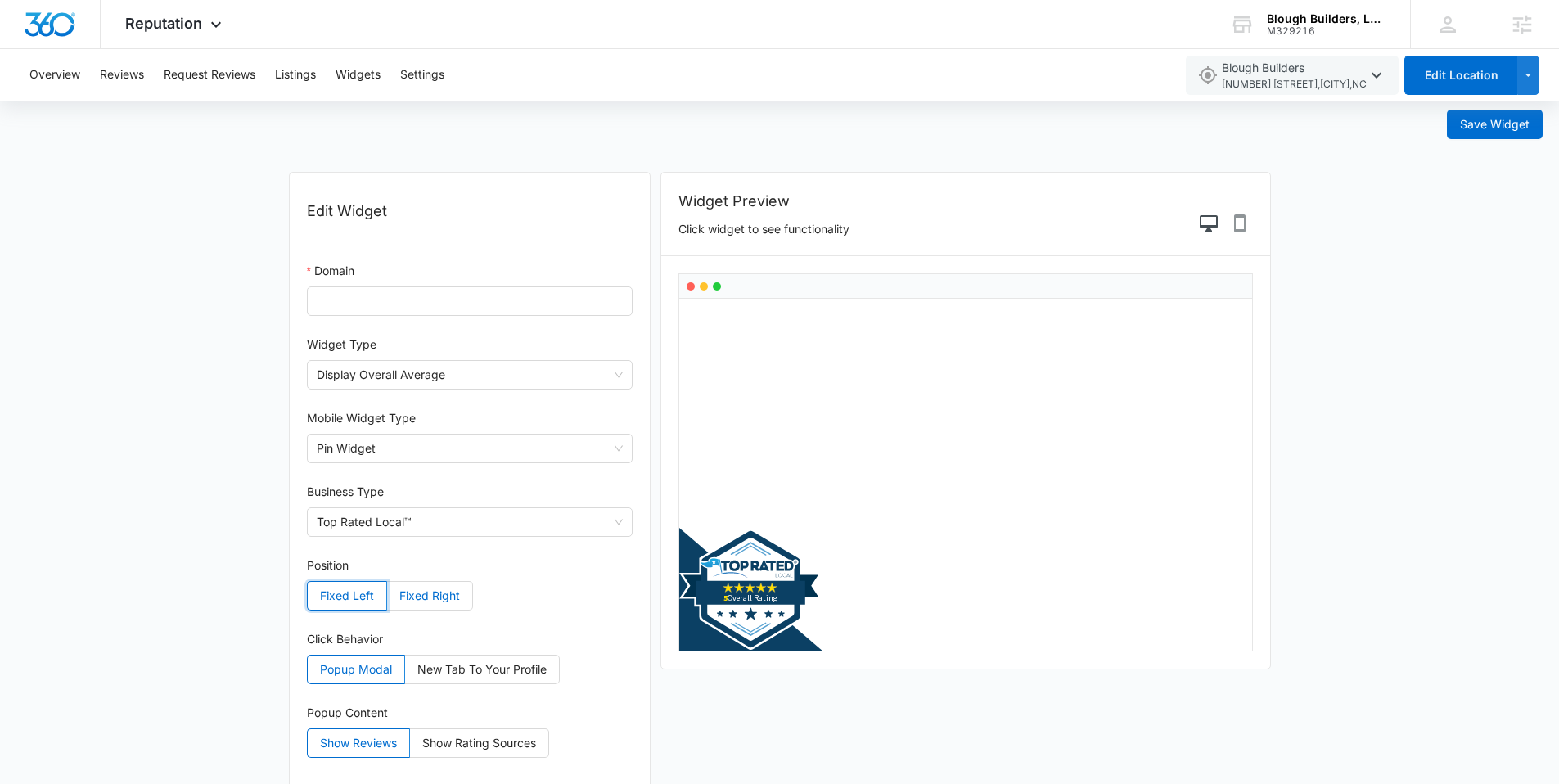 scroll, scrollTop: 0, scrollLeft: 0, axis: both 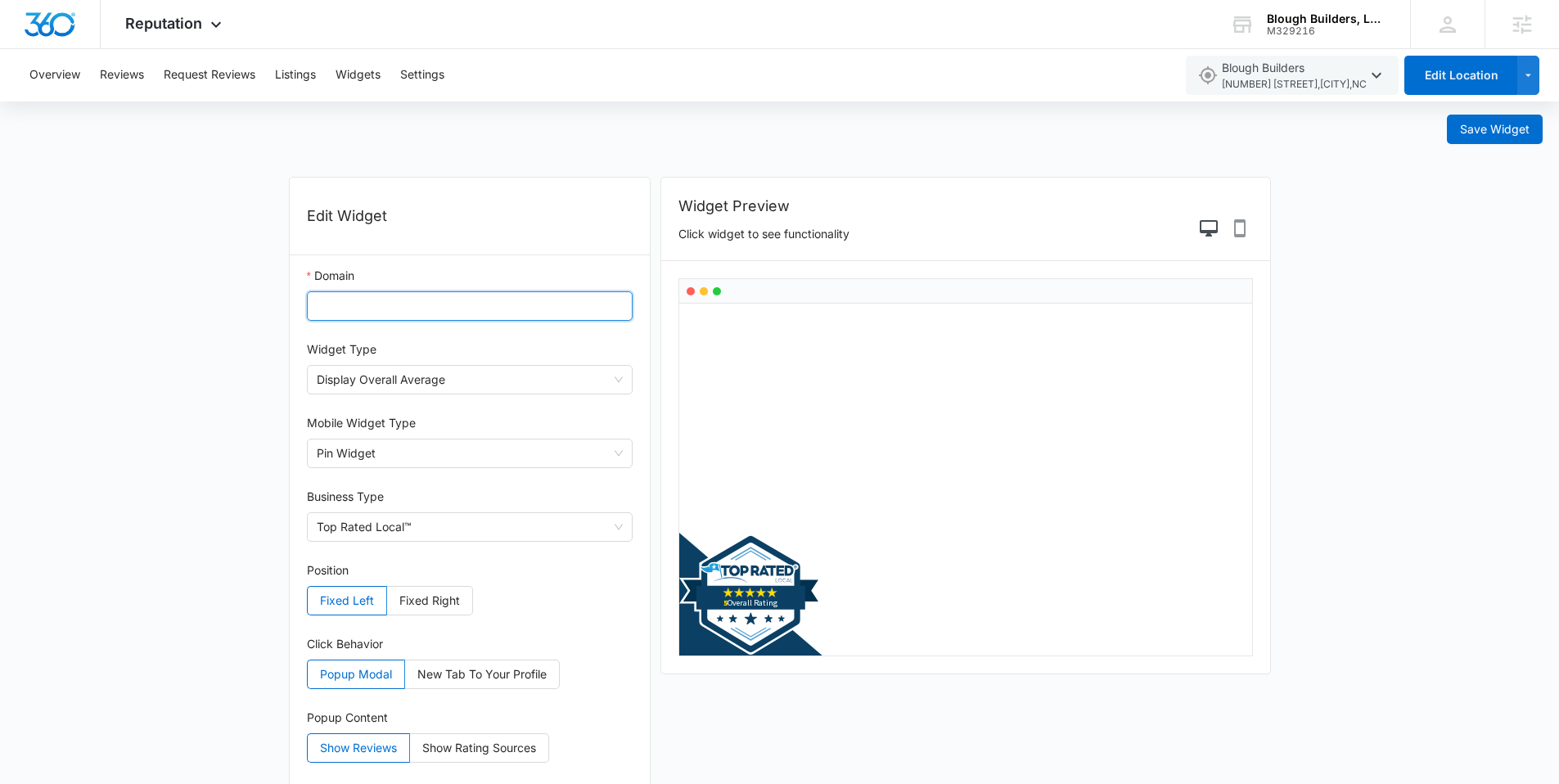 click on "Domain" at bounding box center [470, 306] 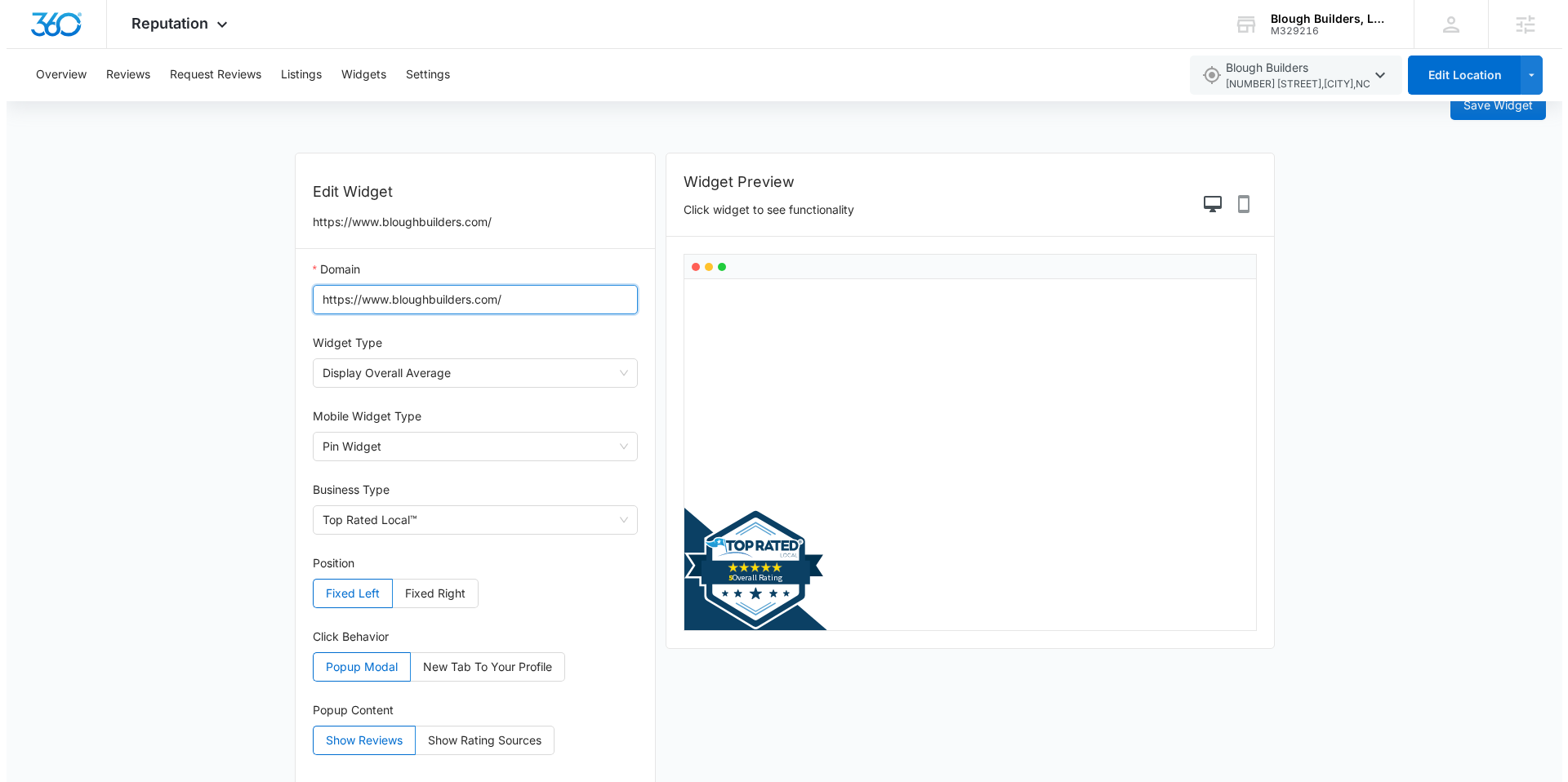 scroll, scrollTop: 0, scrollLeft: 0, axis: both 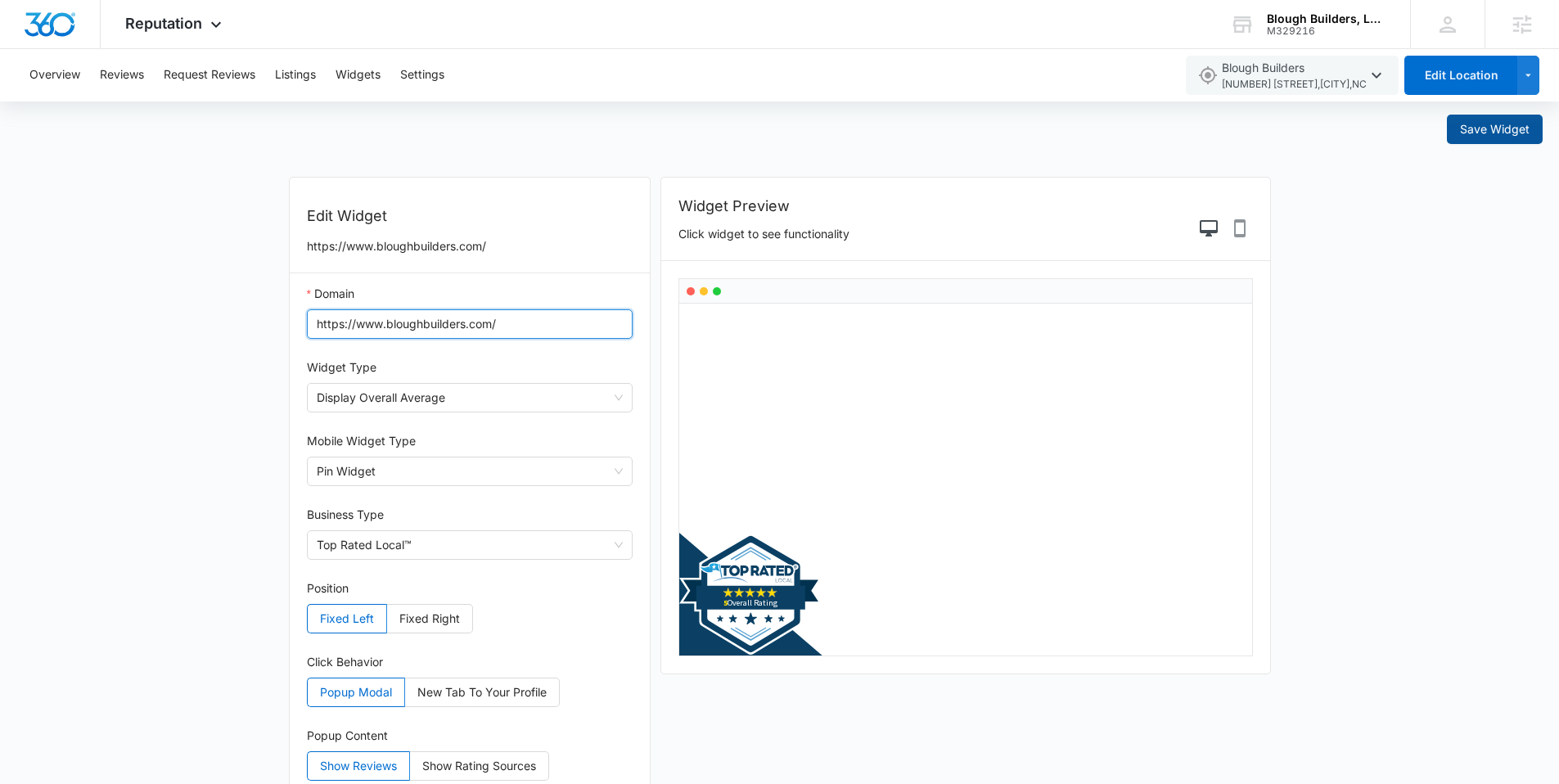type on "https://www.bloughbuilders.com/" 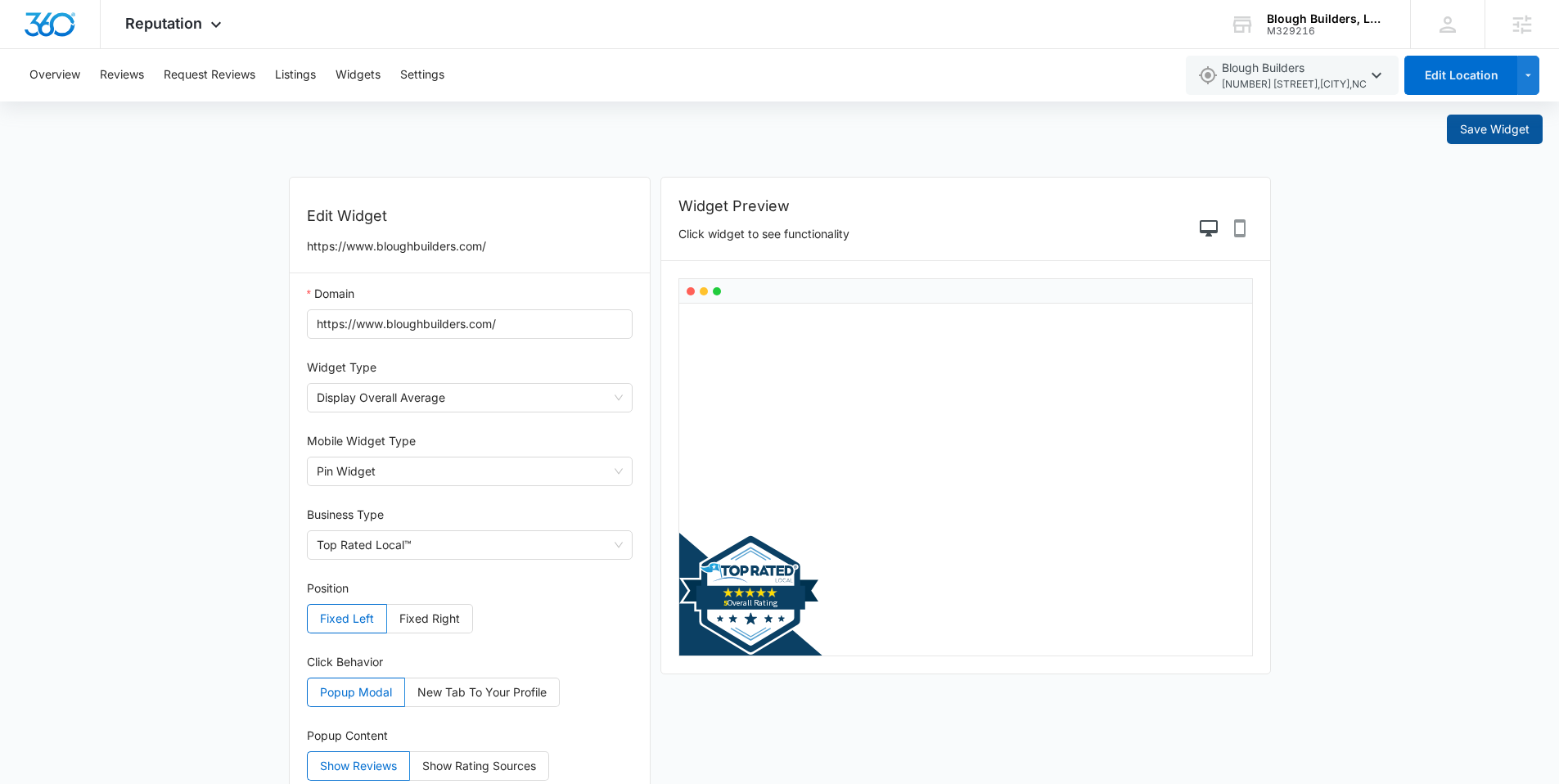 click on "Save Widget" at bounding box center [1494, 129] 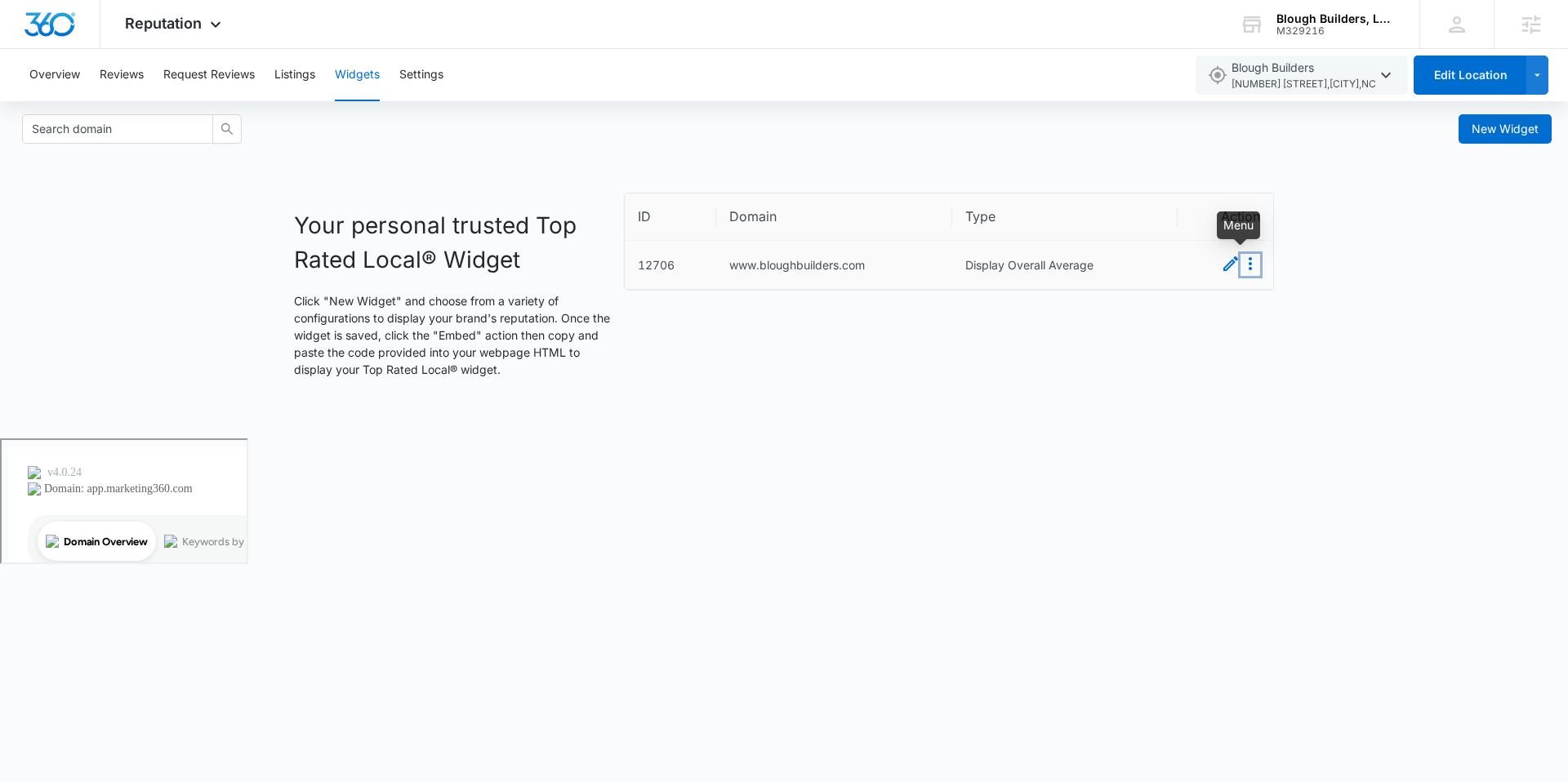click 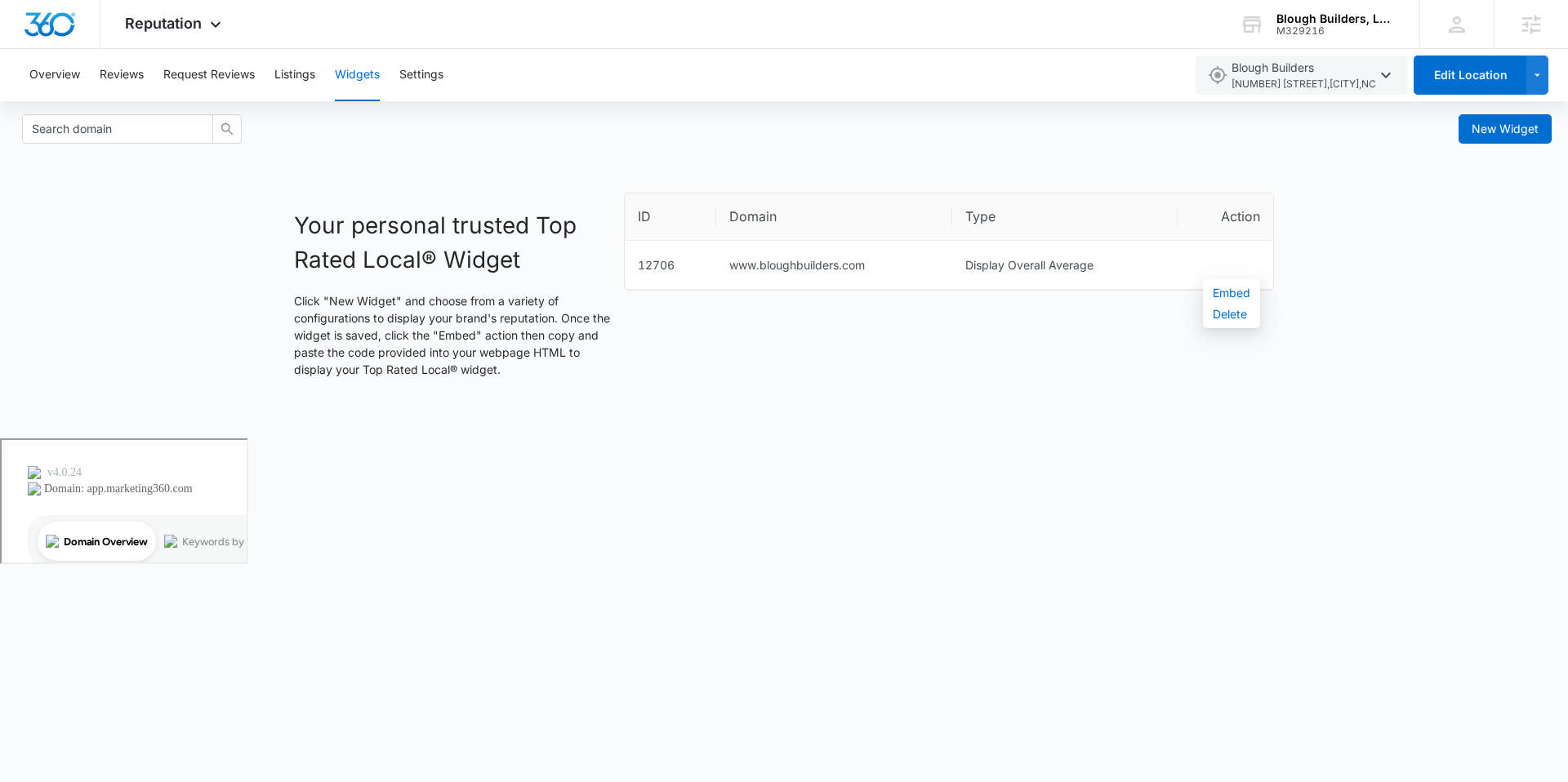 drag, startPoint x: 1060, startPoint y: 334, endPoint x: 1053, endPoint y: 322, distance: 13.892444 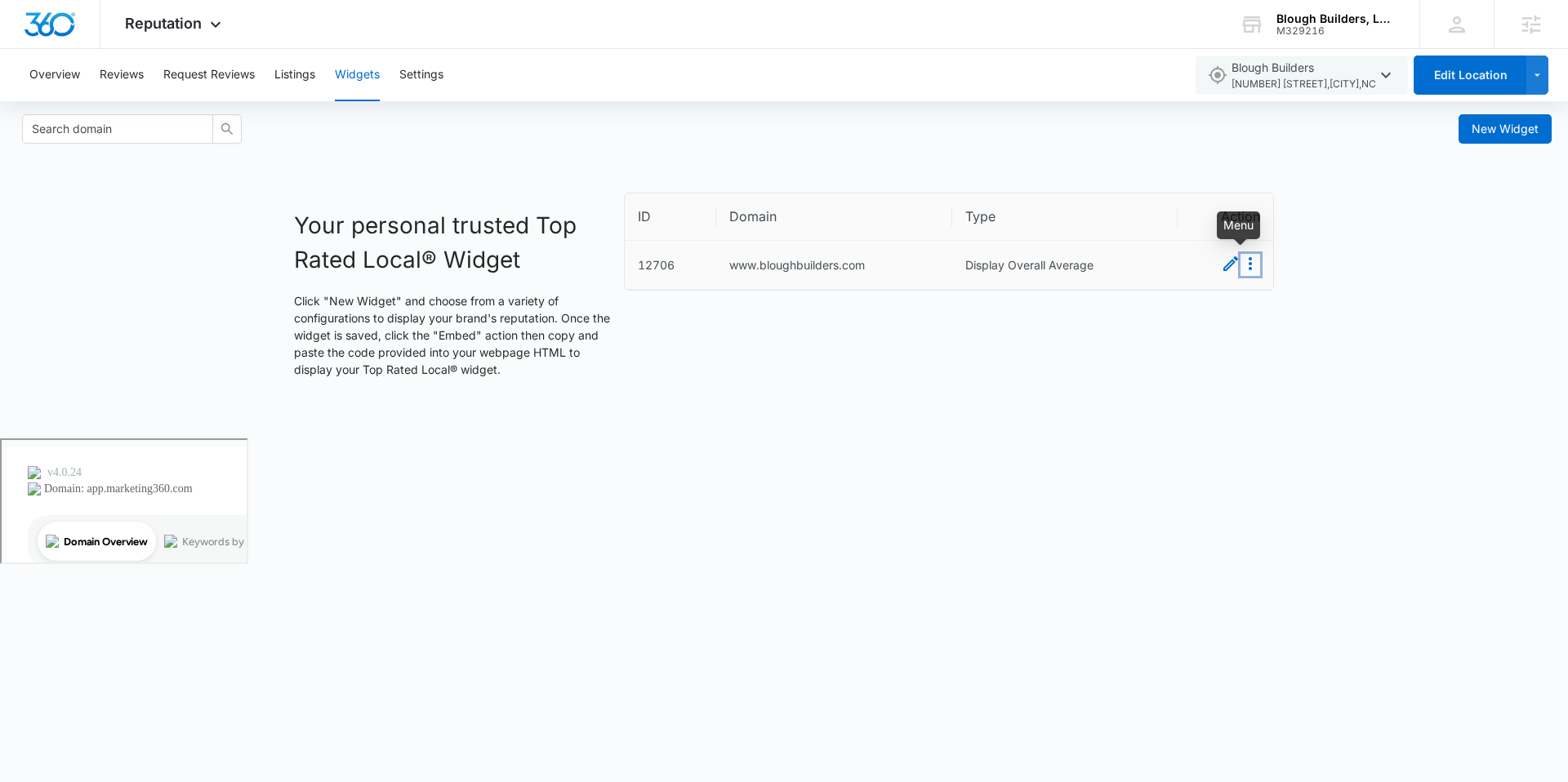 click 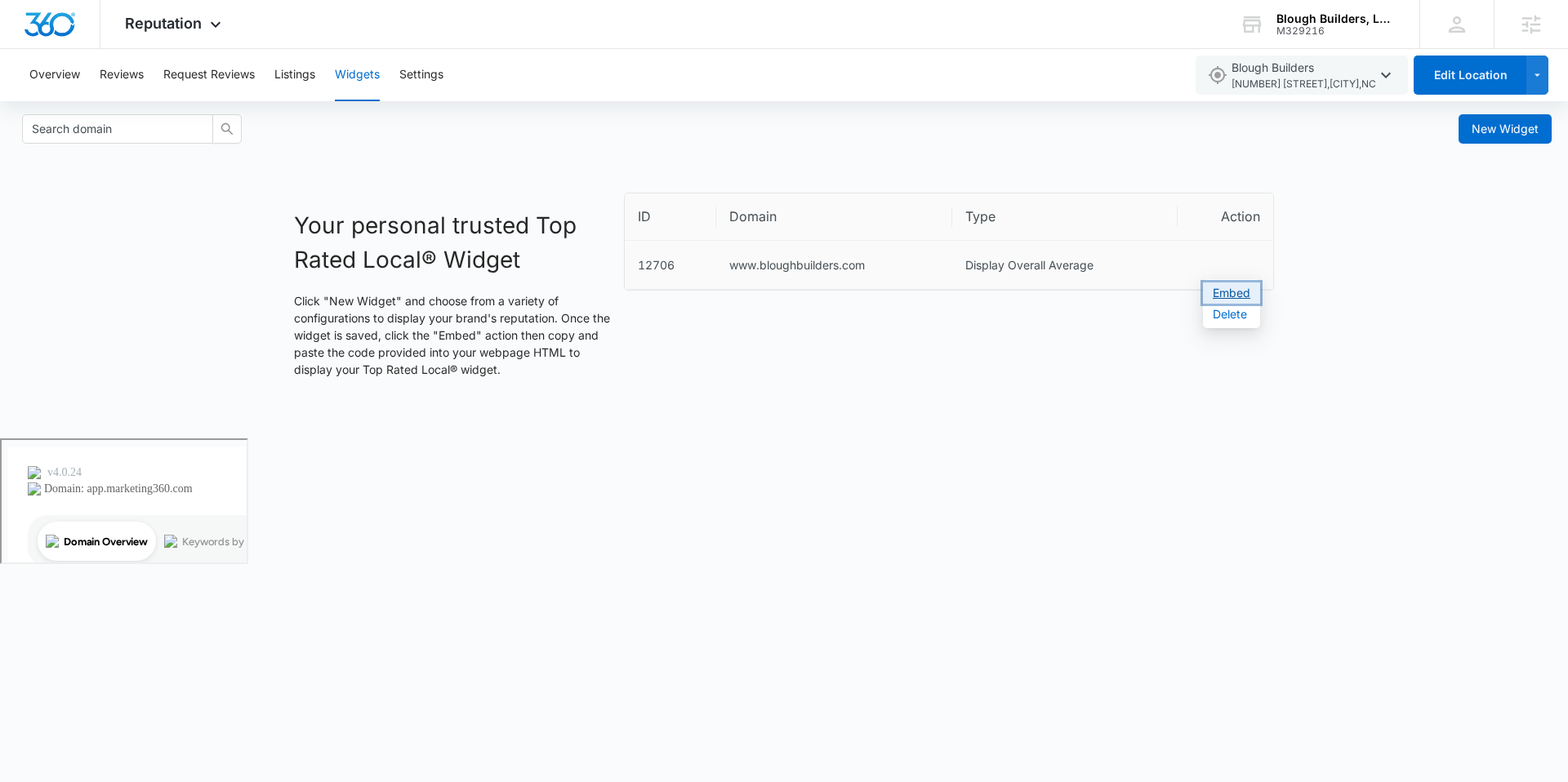 click on "Embed" at bounding box center (1232, 293) 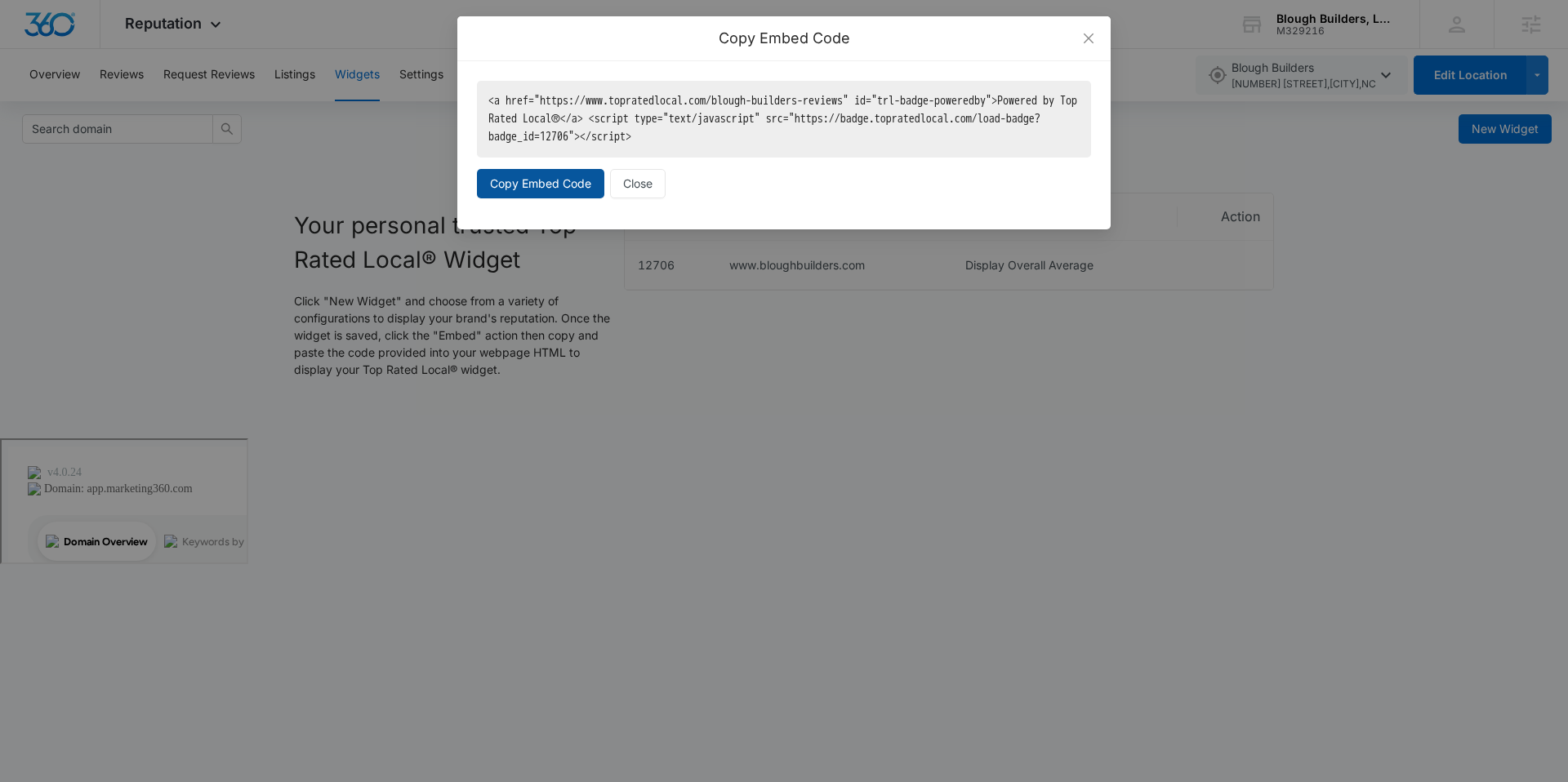click on "Copy Embed Code" at bounding box center (541, 184) 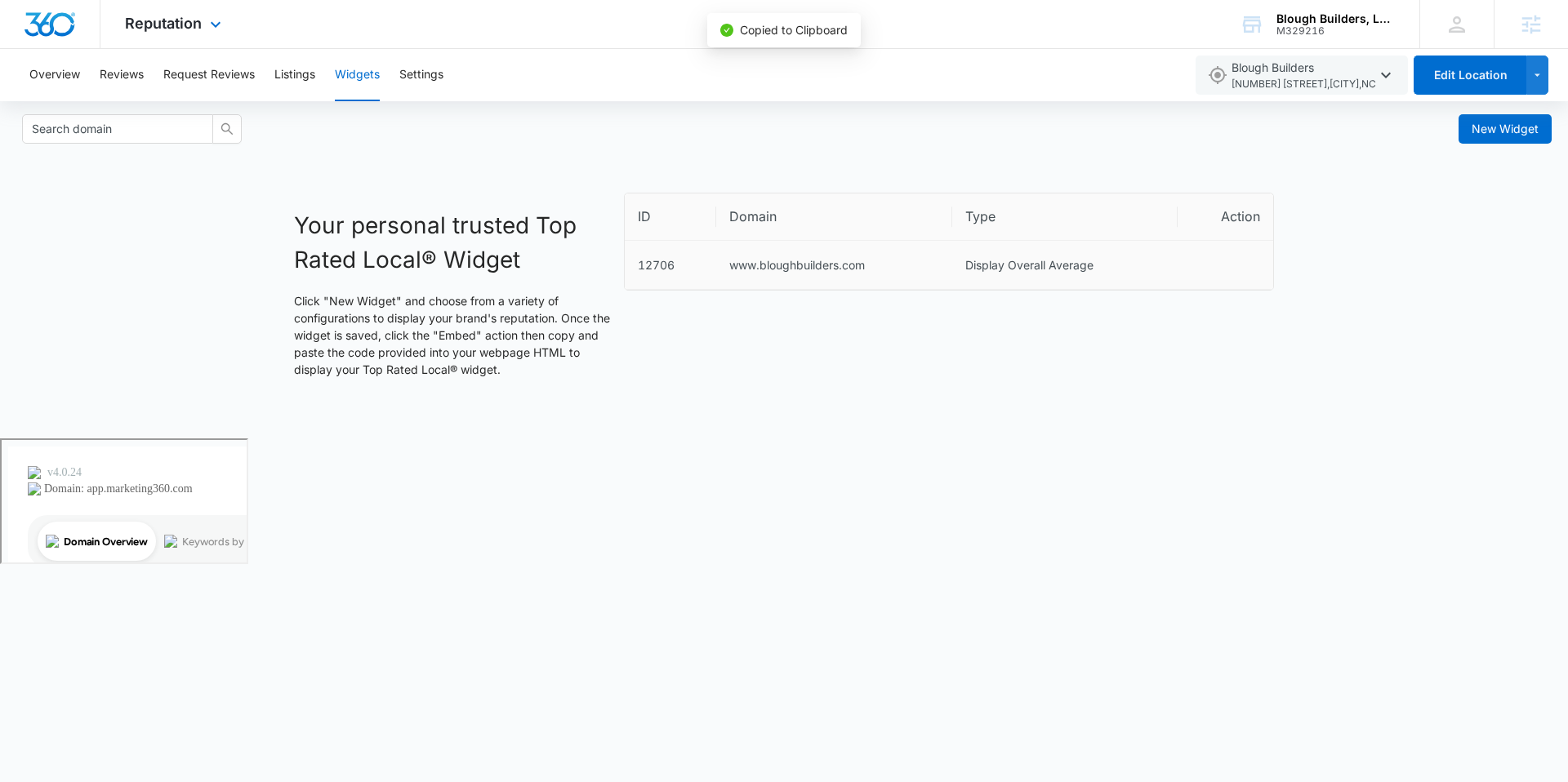 click on "Reputation Apps Reputation Websites Forms CRM Email Social Payments POS Content Ads Intelligence Files Brand Settings" at bounding box center (175, 24) 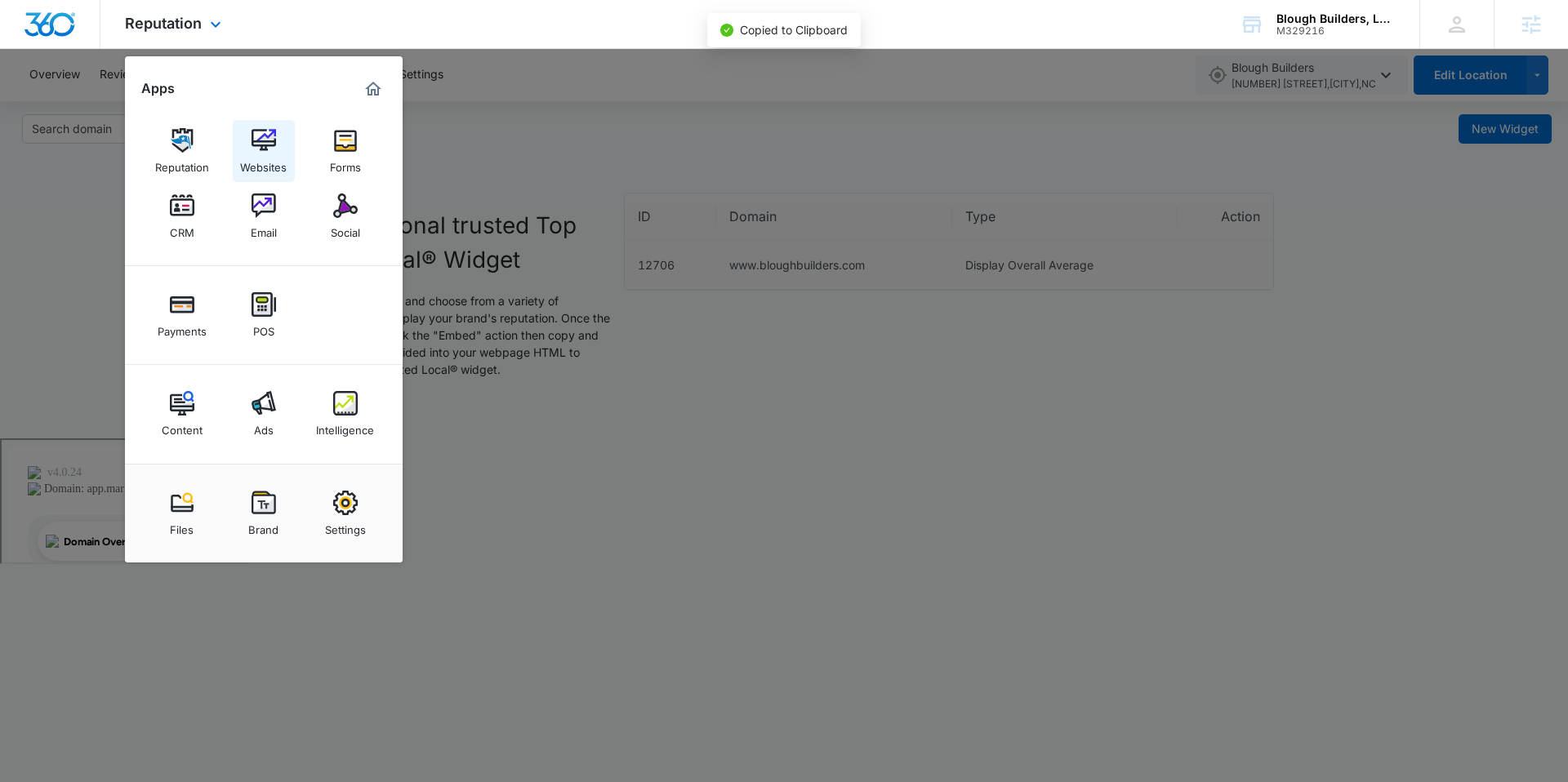drag, startPoint x: 267, startPoint y: 145, endPoint x: 269, endPoint y: 126, distance: 19.104973 